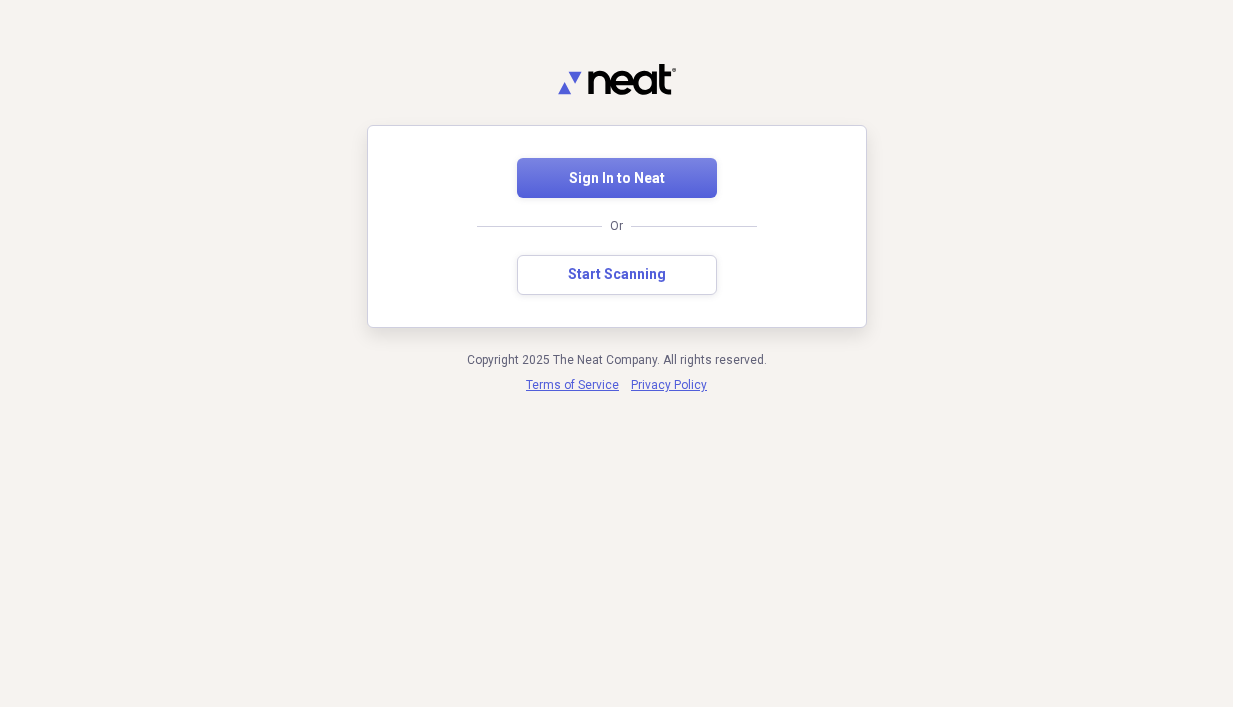 scroll, scrollTop: 0, scrollLeft: 0, axis: both 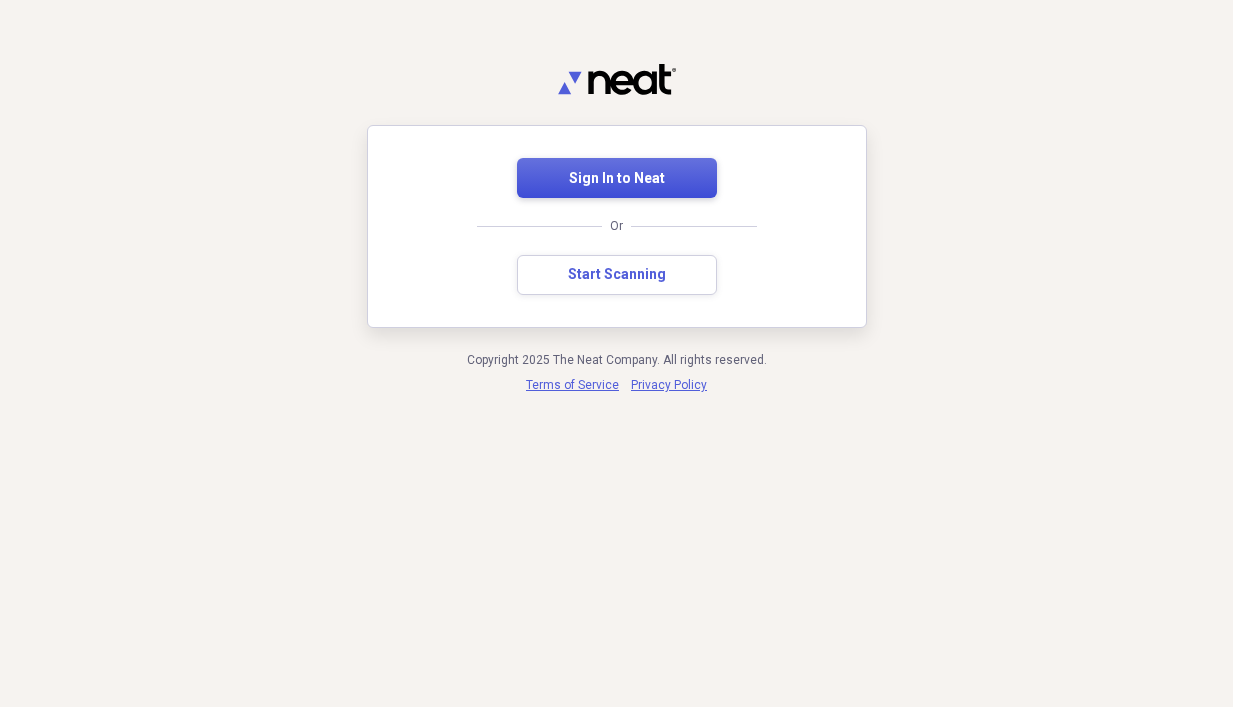 click on "Sign In to Neat" at bounding box center [617, 179] 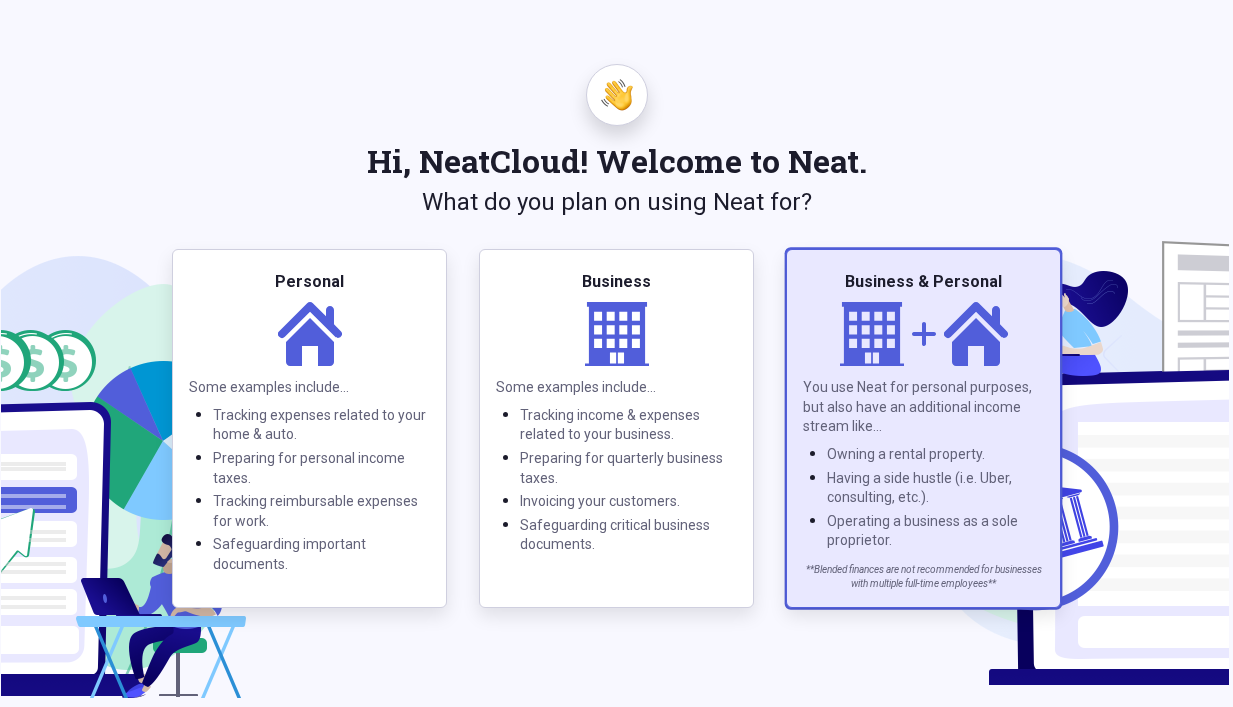 click on "Business & Personal" at bounding box center [923, 282] 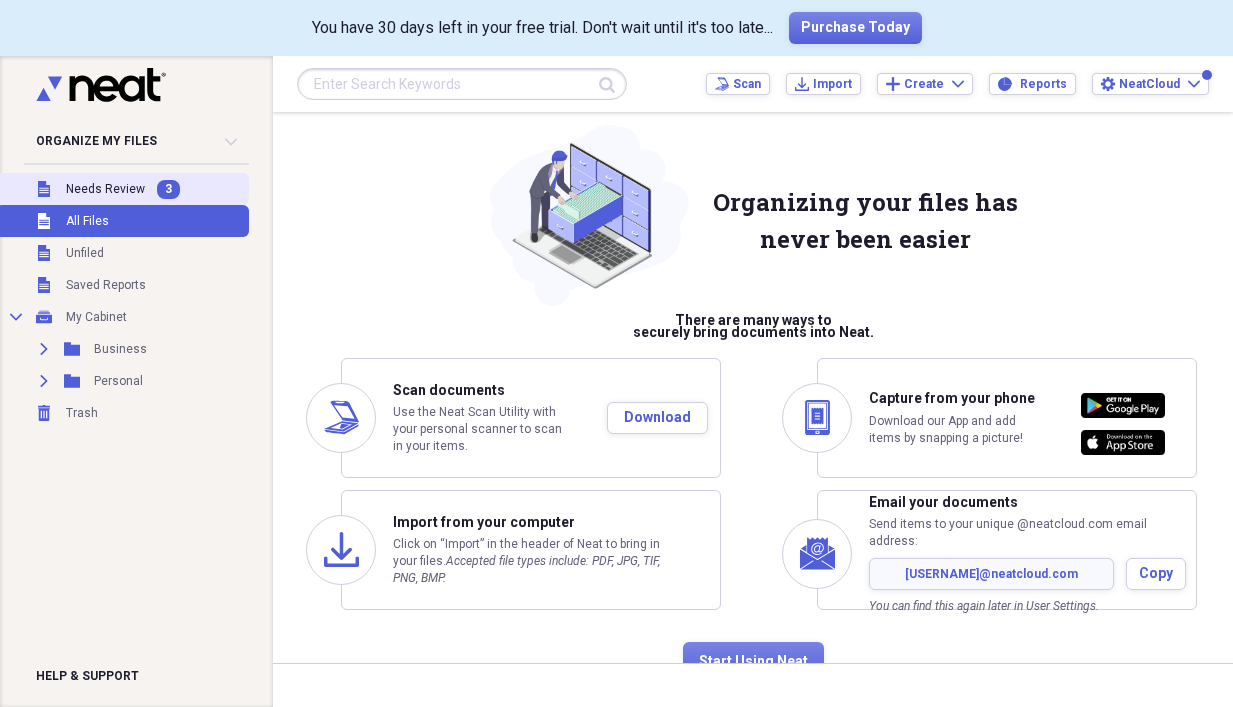 click on "Unfiled Needs Review 3" at bounding box center (122, 189) 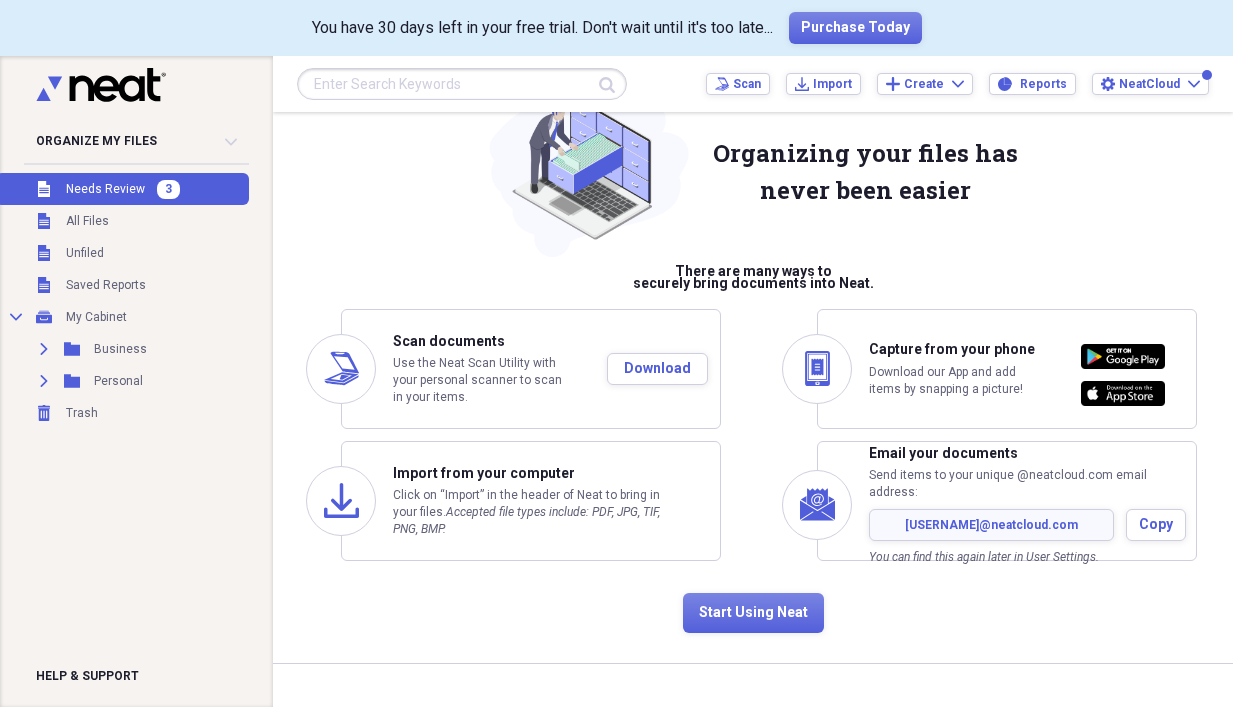 scroll, scrollTop: 65, scrollLeft: 0, axis: vertical 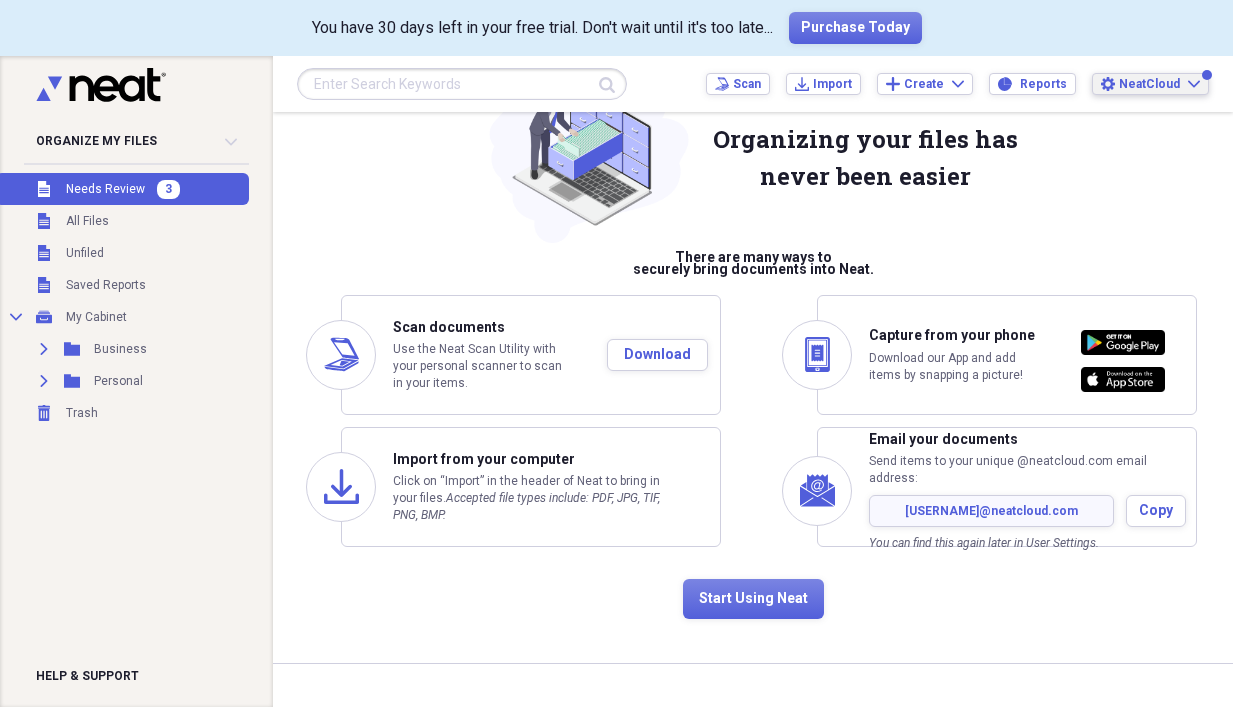 click on "NeatCloud" at bounding box center [1149, 84] 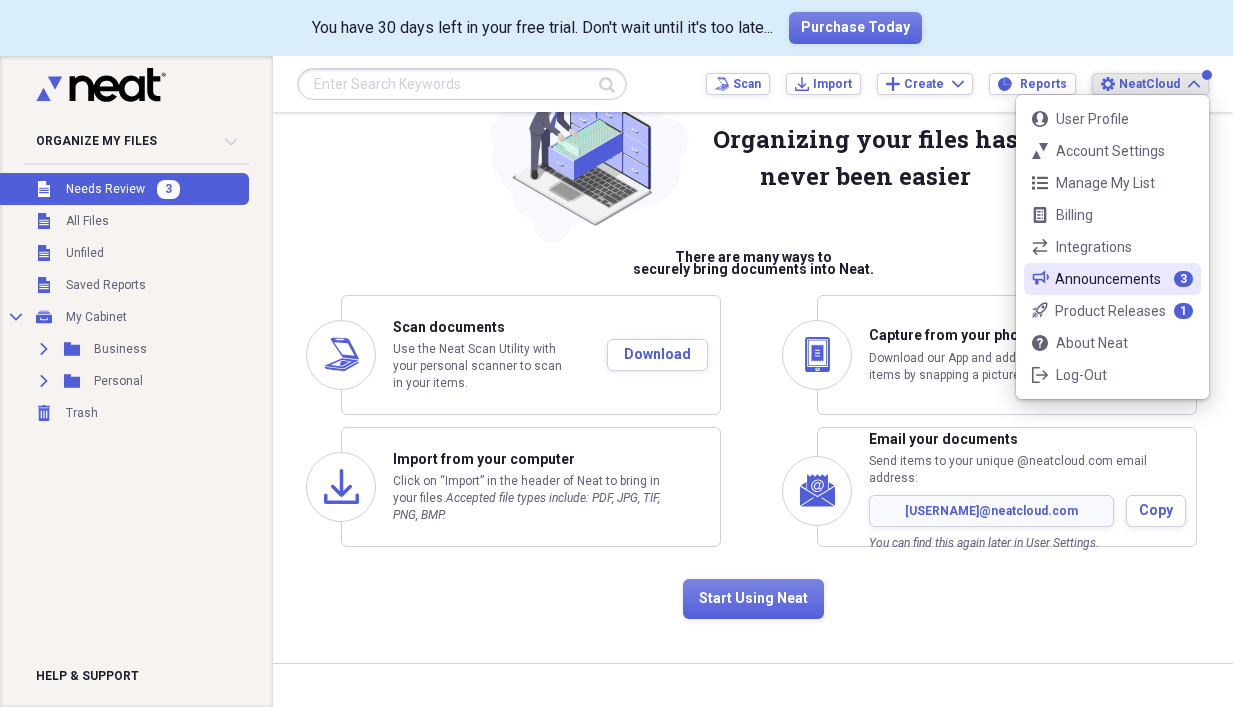 click on "Announcements" at bounding box center (1110, 279) 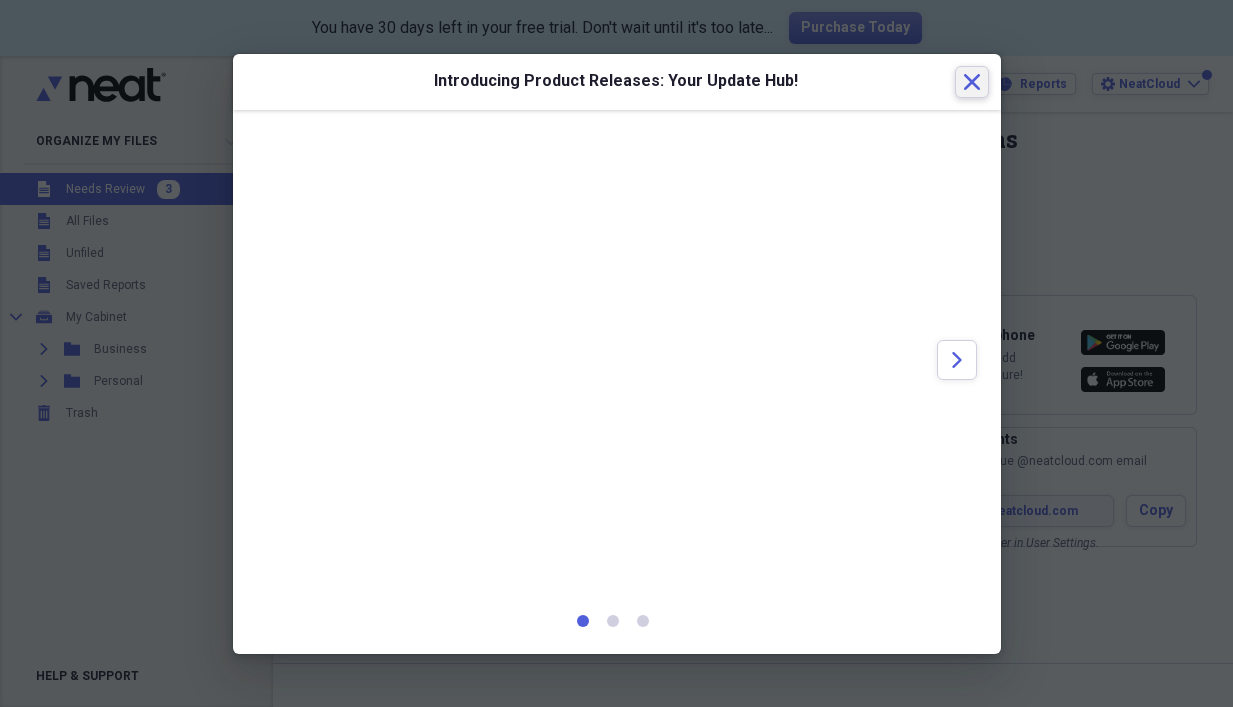 click on "Close" at bounding box center (972, 82) 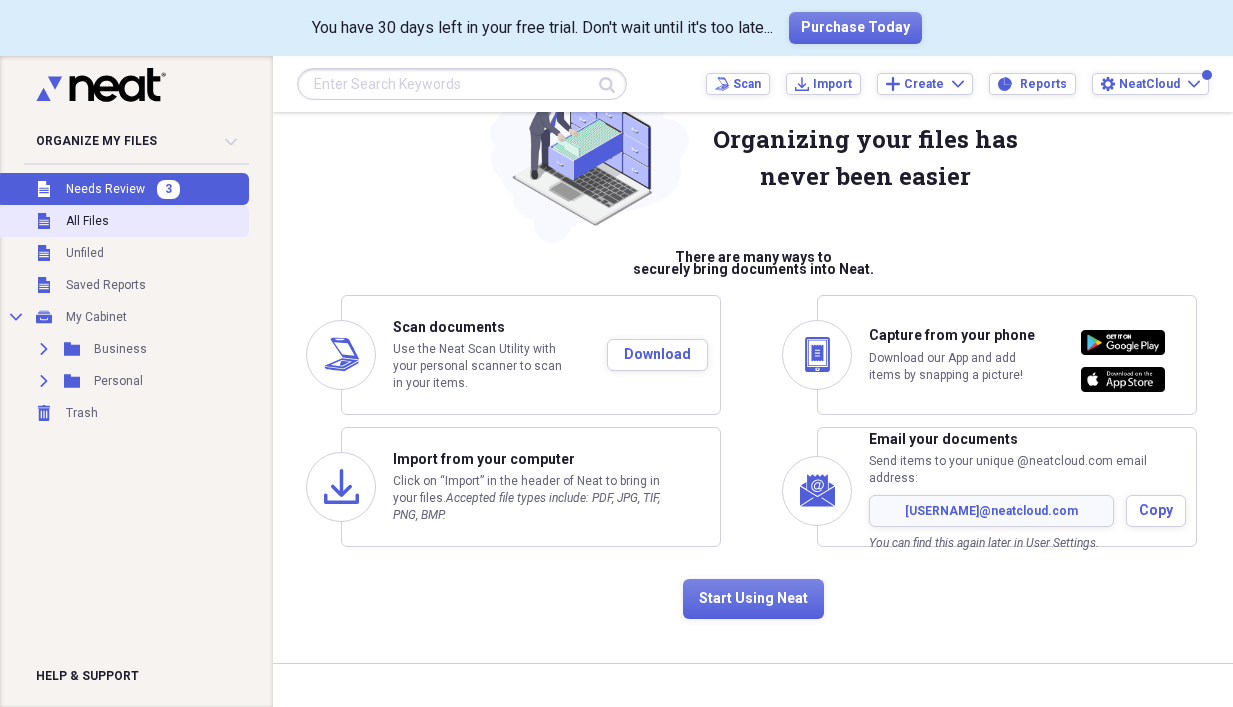 click on "All Files" at bounding box center [87, 221] 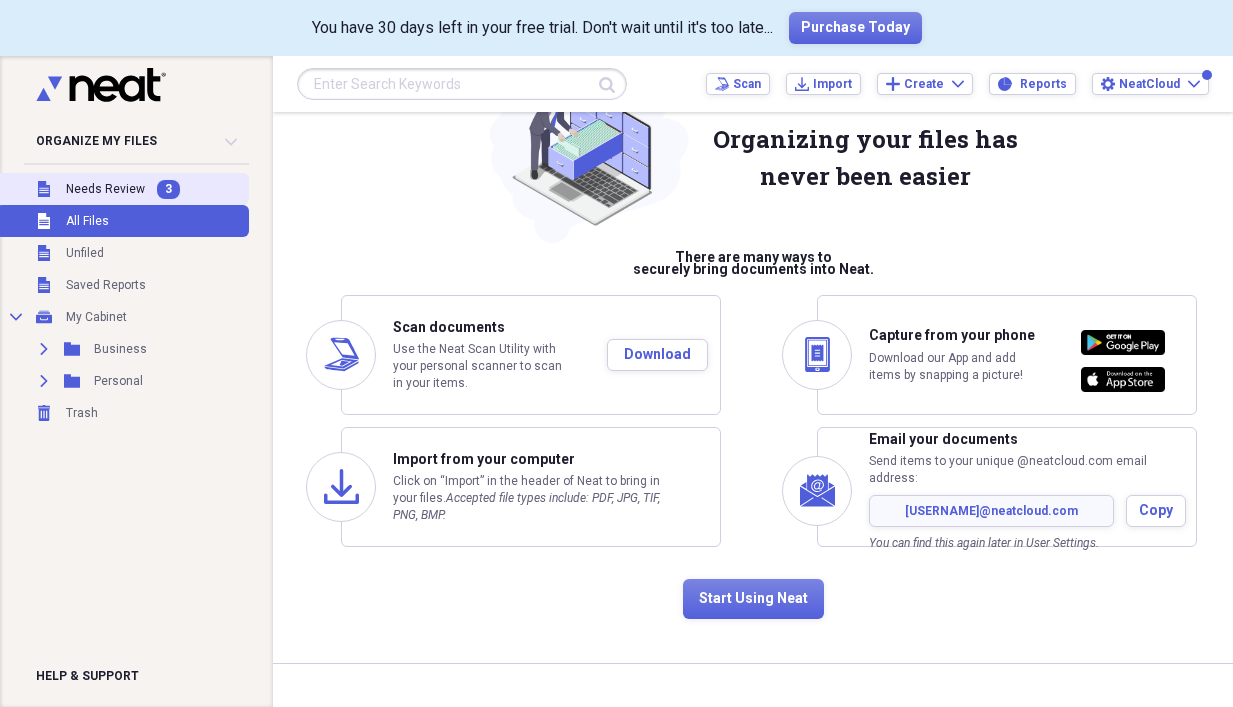 click on "Needs Review" at bounding box center (105, 189) 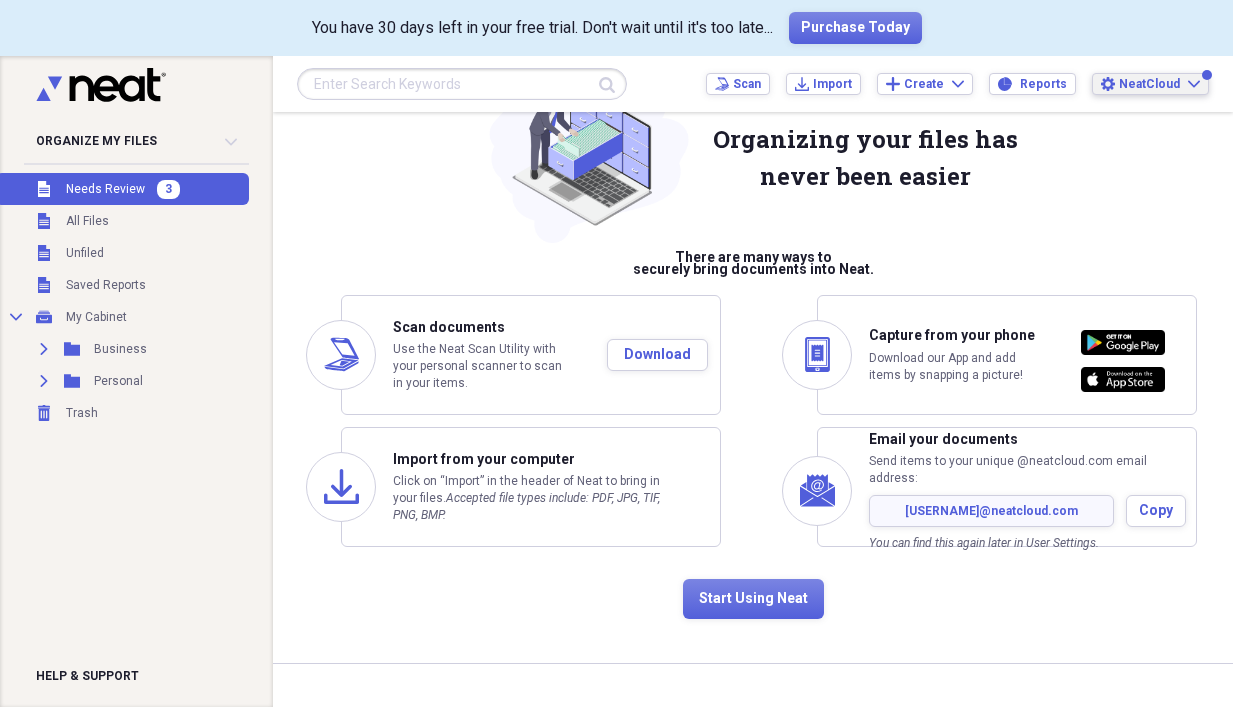 click on "NeatCloud" at bounding box center [1149, 84] 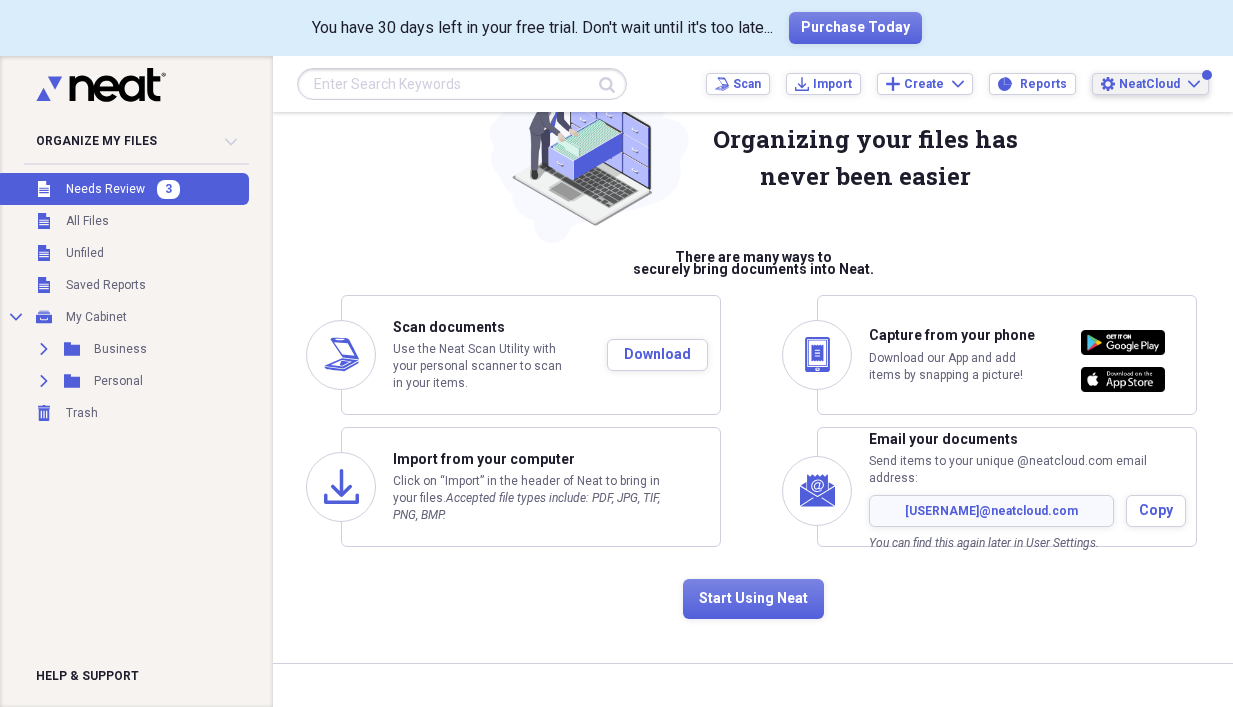 click on "Organizing your files has never been easier There are many ways to securely bring documents into Neat. scanner Scan documents Use the Neat Scan Utility with your personal scanner to scan in your items. Download import Import from your computer Click on “Import” in the header of Neat to bring in your files.  Accepted file types include: PDF, JPG, TIF, PNG, BMP. mobile Capture from your phone Download our App and add items by snapping a picture! email documents Email your documents Send items to your unique @neatcloud.com email address: [EMAIL] Copy You can find this again later in User Settings. Start Using Neat" at bounding box center [753, 356] 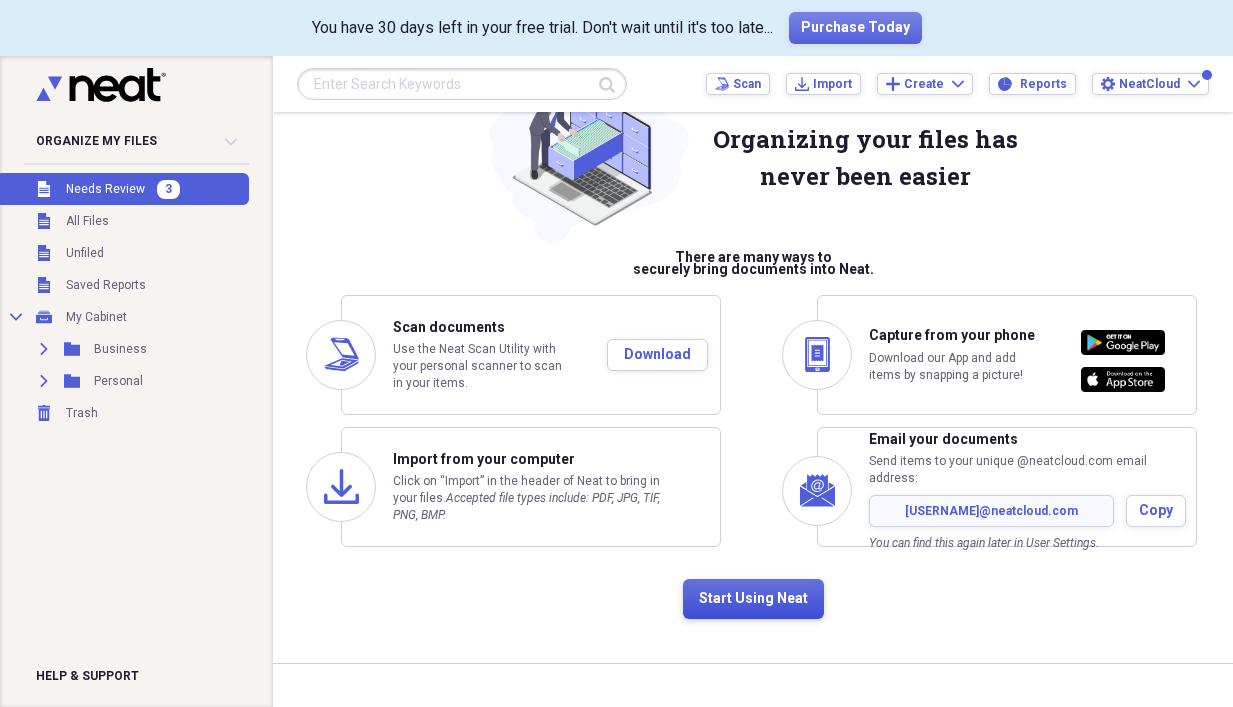 click on "Start Using Neat" at bounding box center (753, 599) 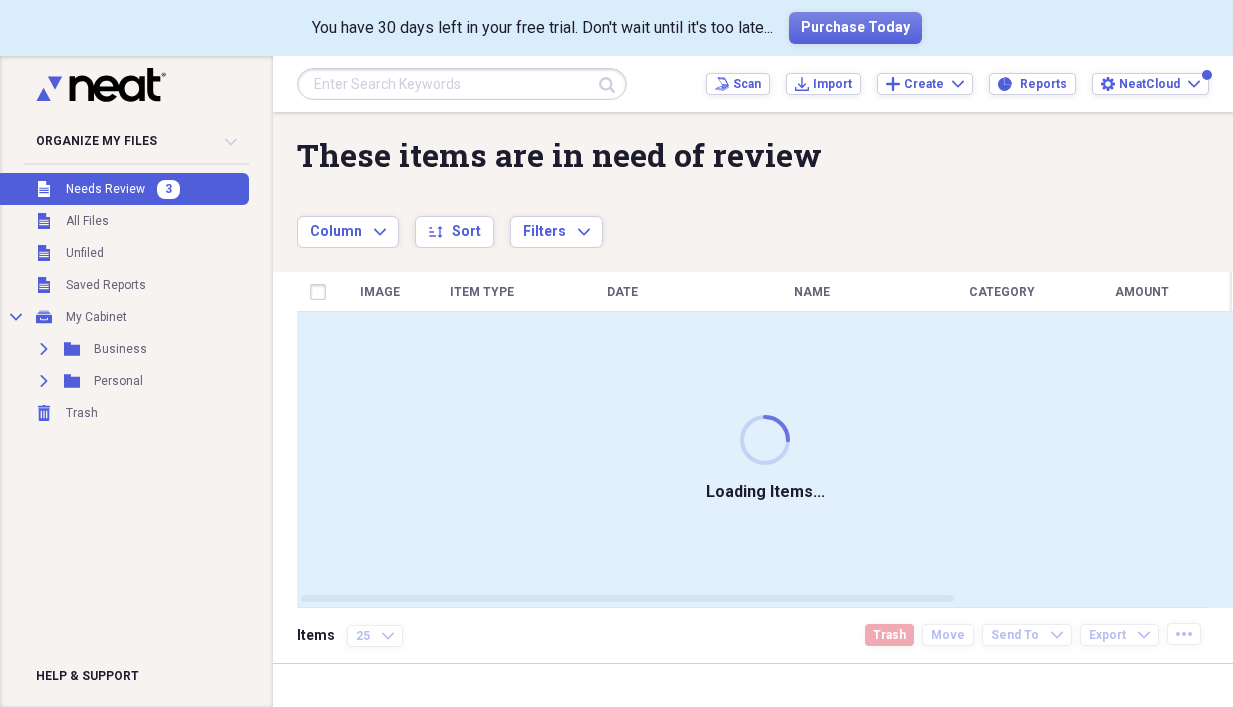 scroll, scrollTop: 0, scrollLeft: 0, axis: both 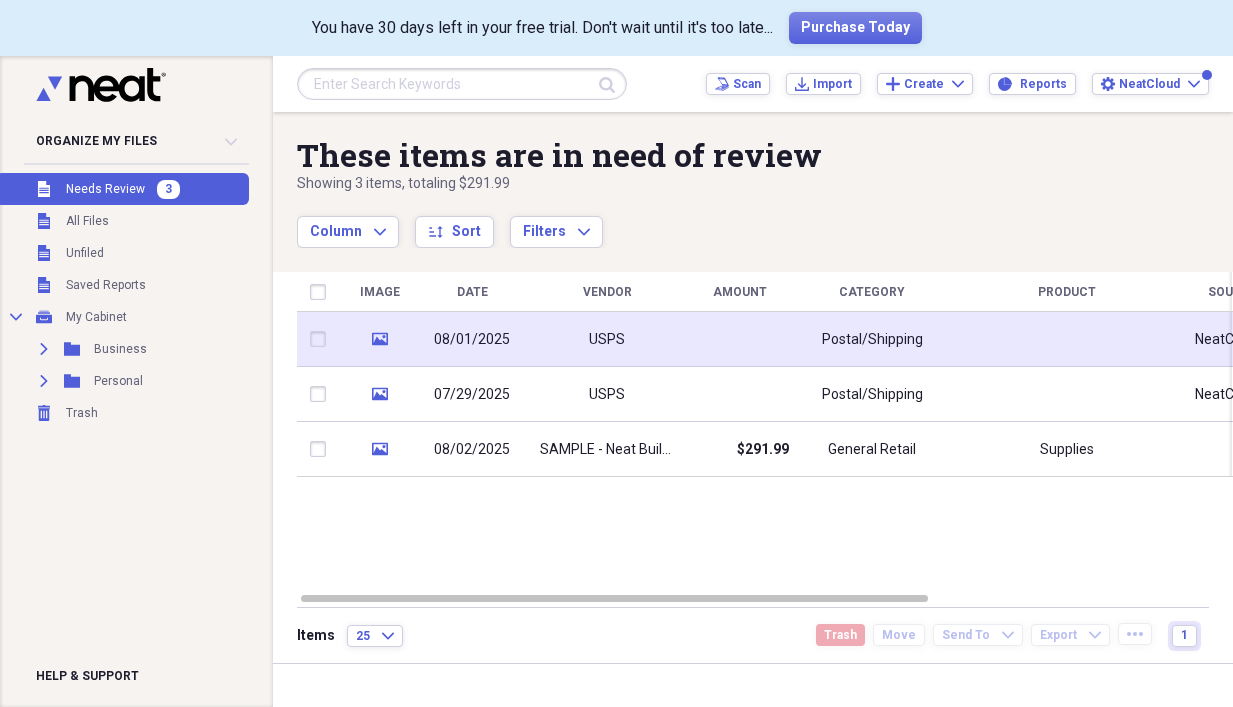 click on "Postal/Shipping" at bounding box center (872, 339) 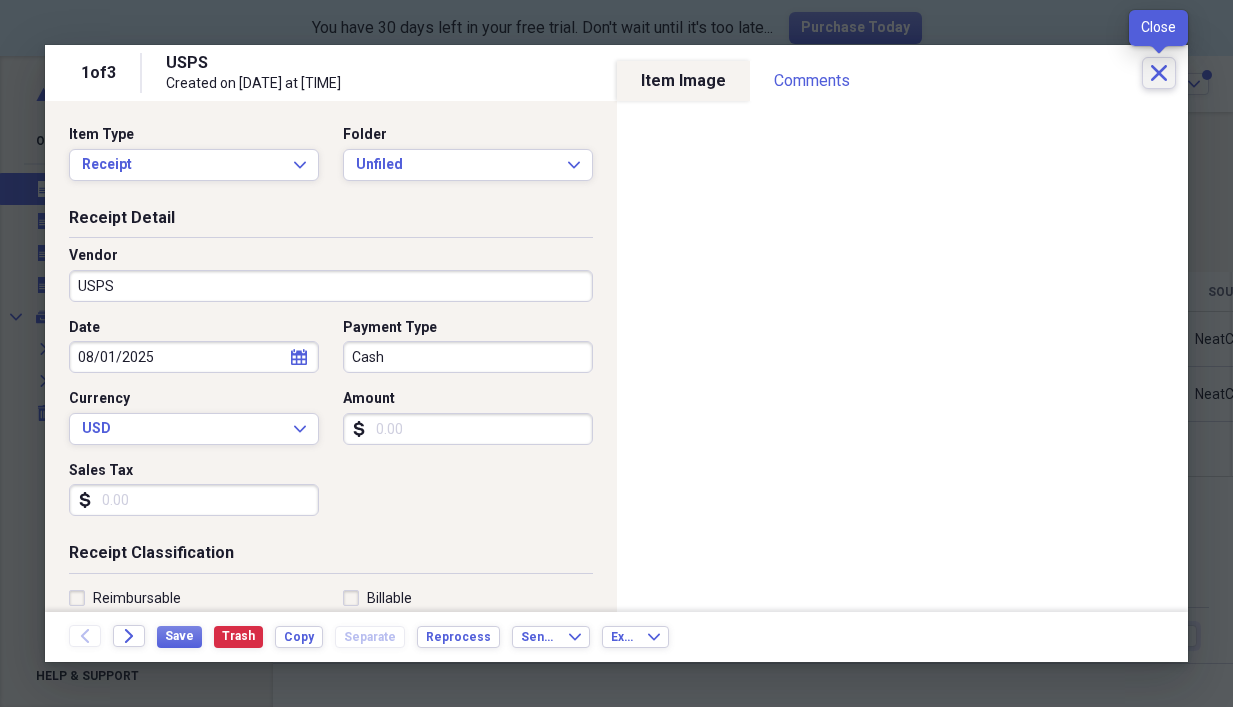 click on "Close" 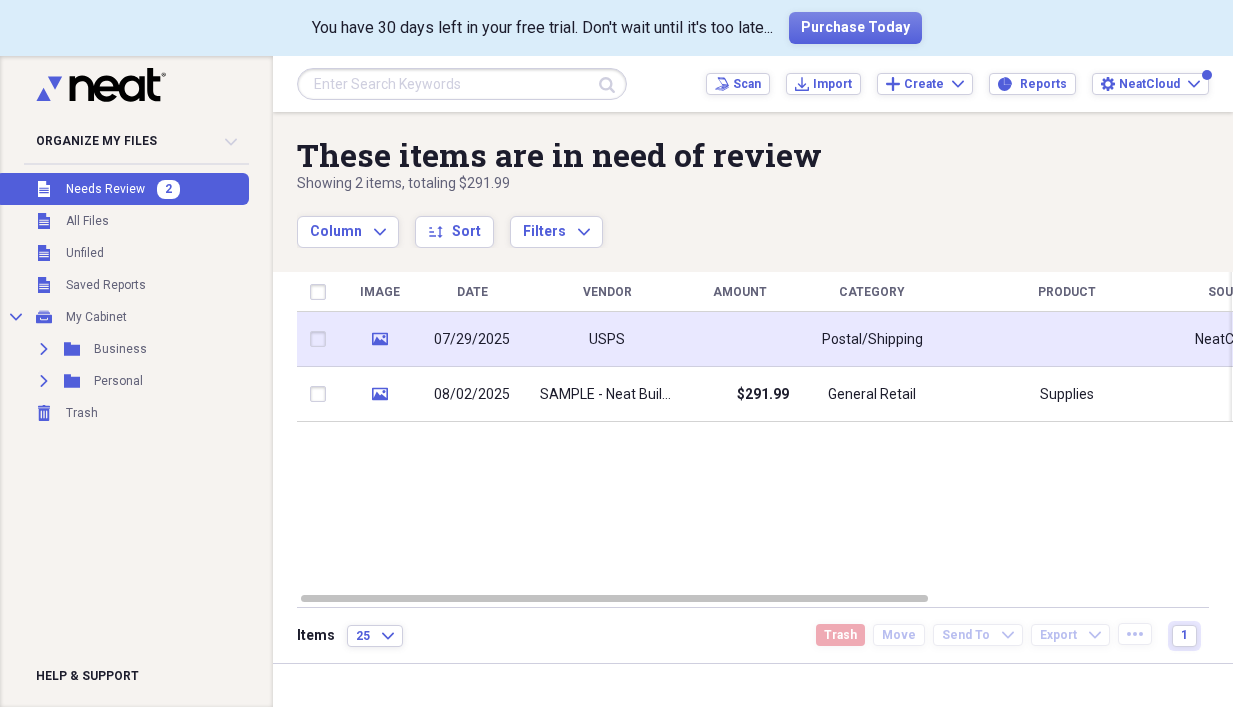click at bounding box center [322, 339] 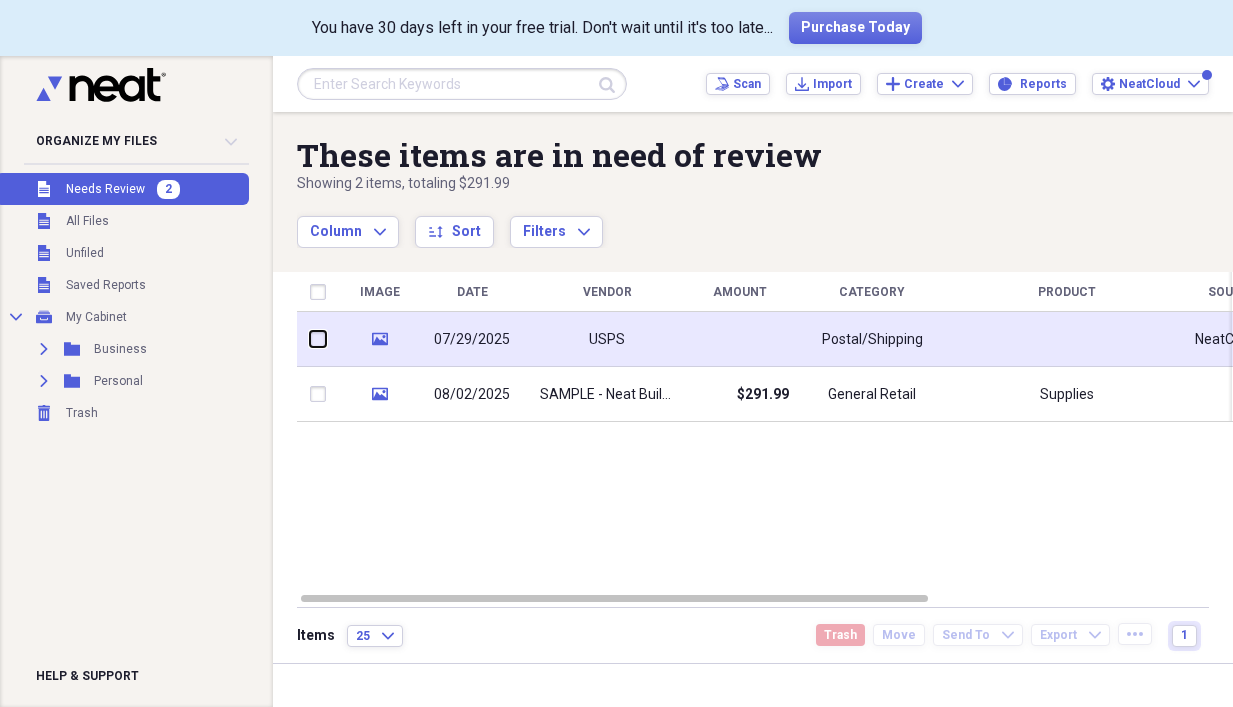 click at bounding box center [310, 339] 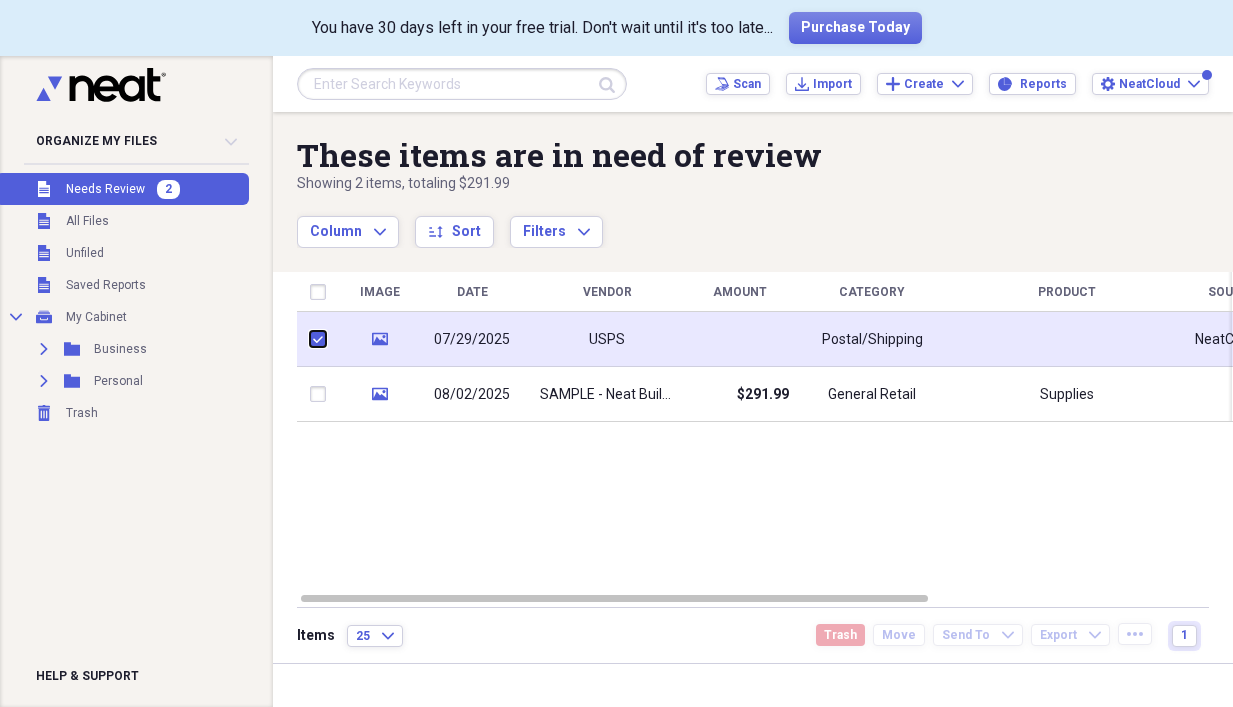 checkbox on "true" 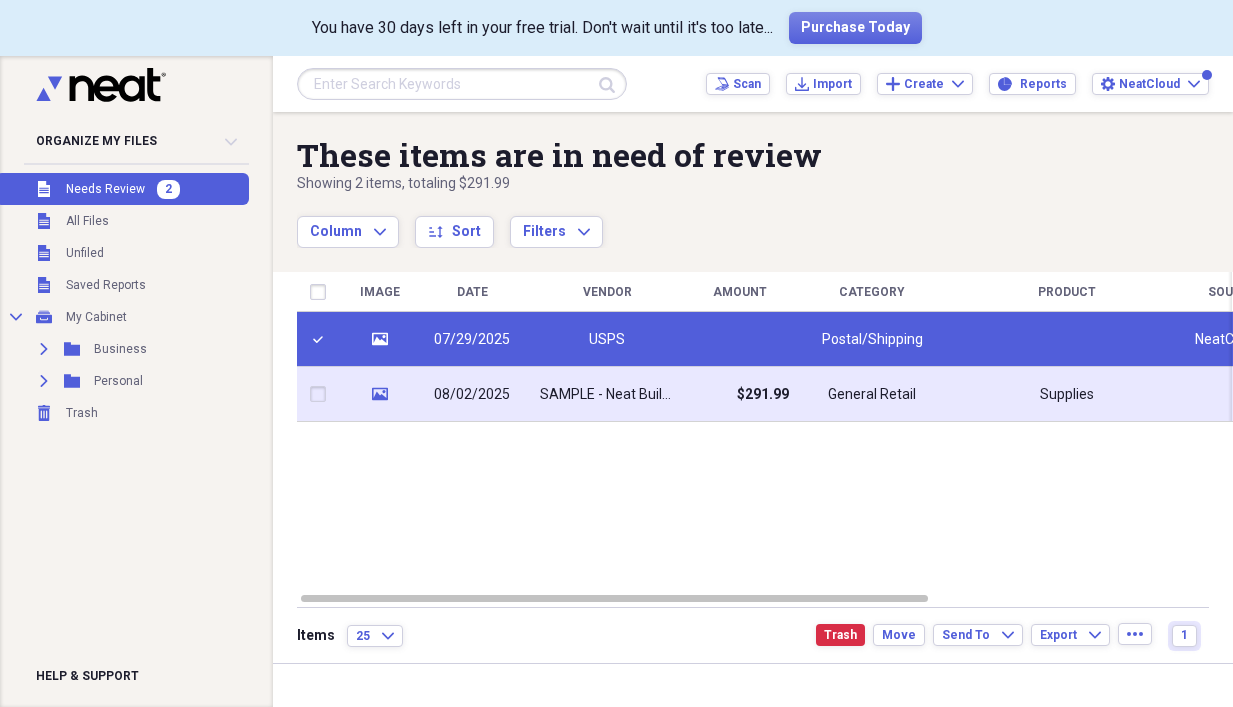 click at bounding box center [322, 394] 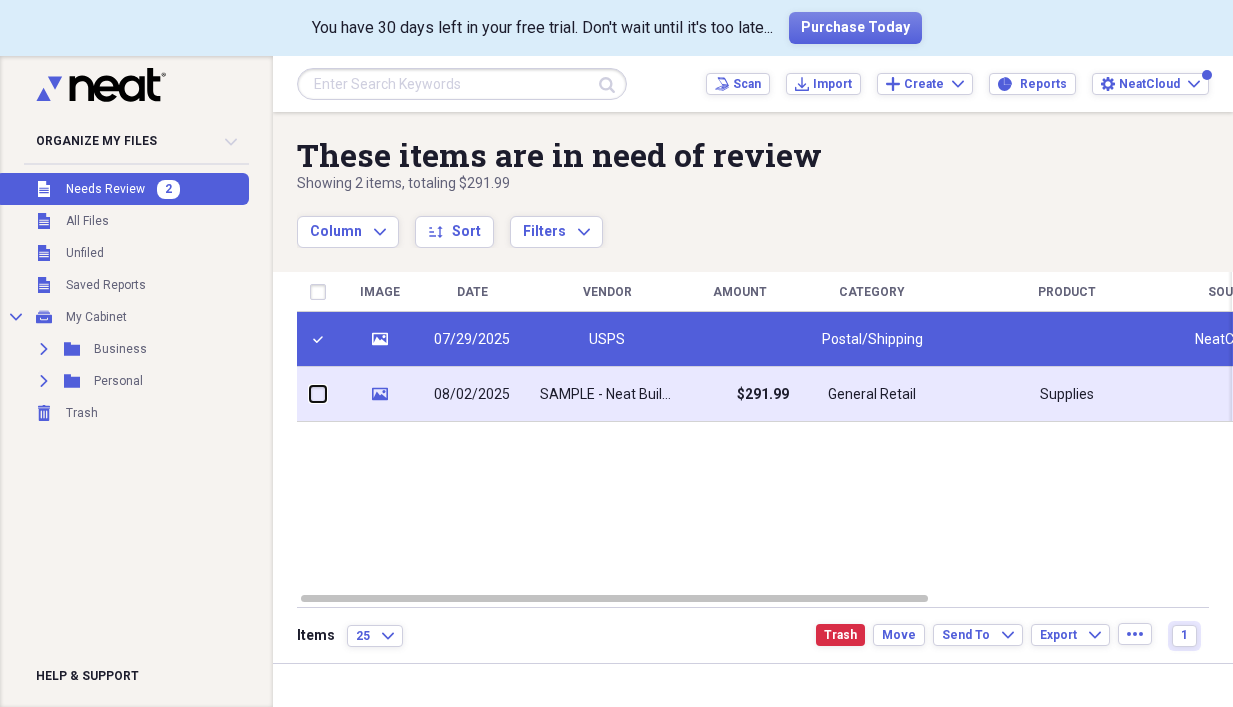 click at bounding box center (310, 394) 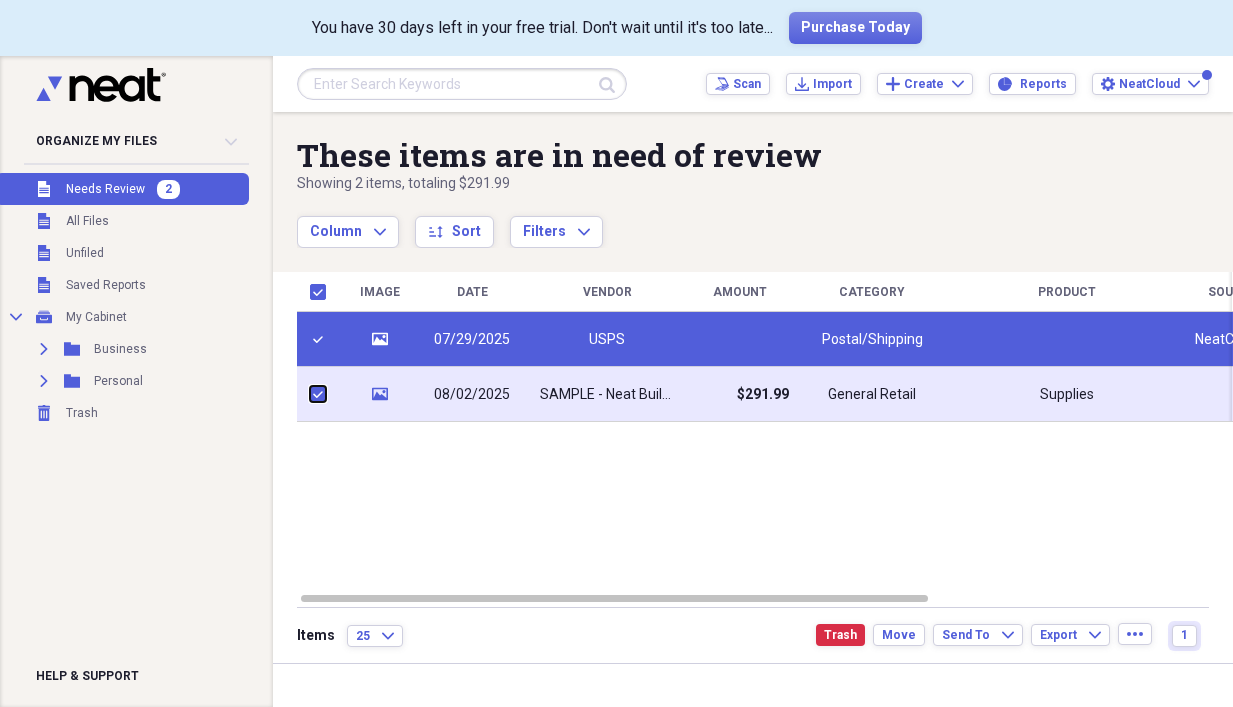 checkbox on "true" 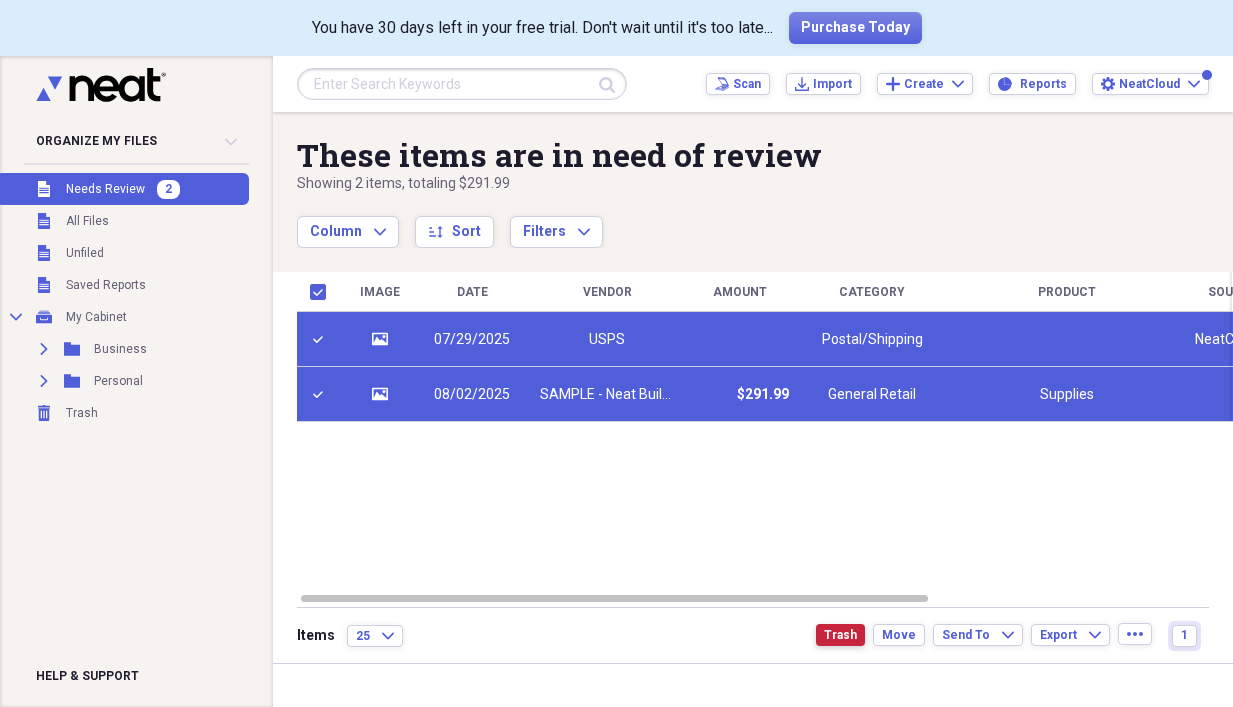 click on "Trash" at bounding box center (840, 635) 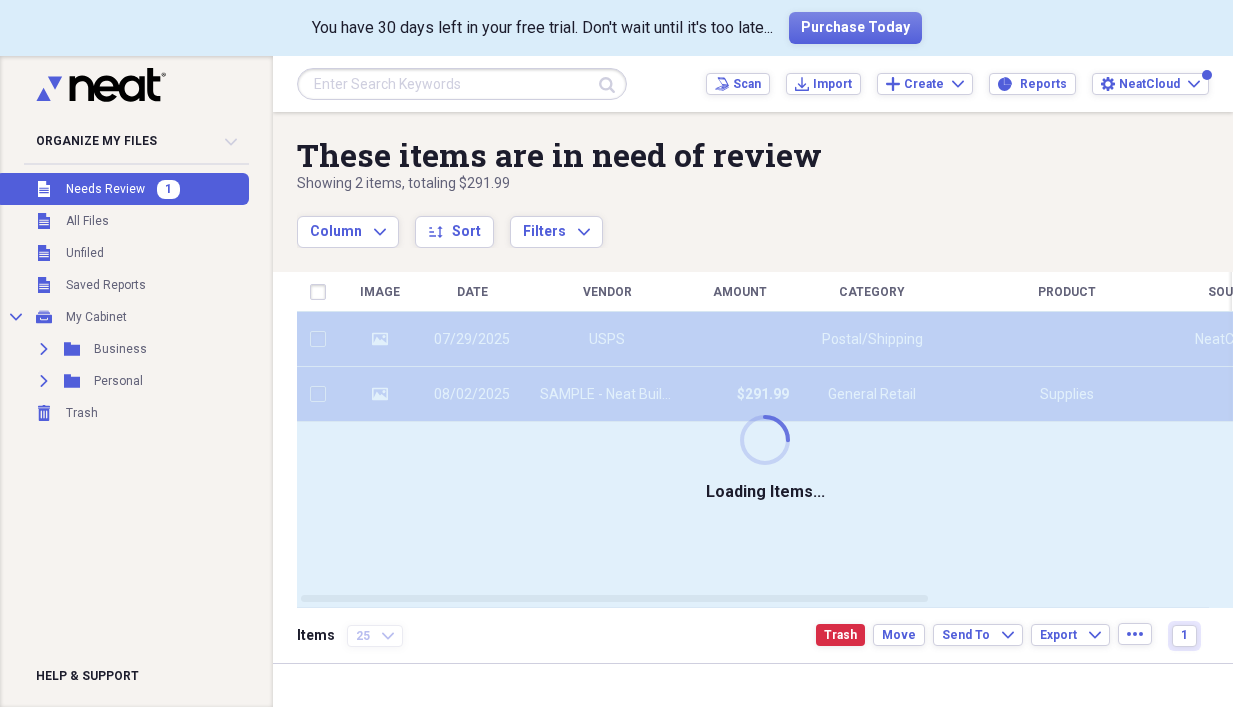 checkbox on "false" 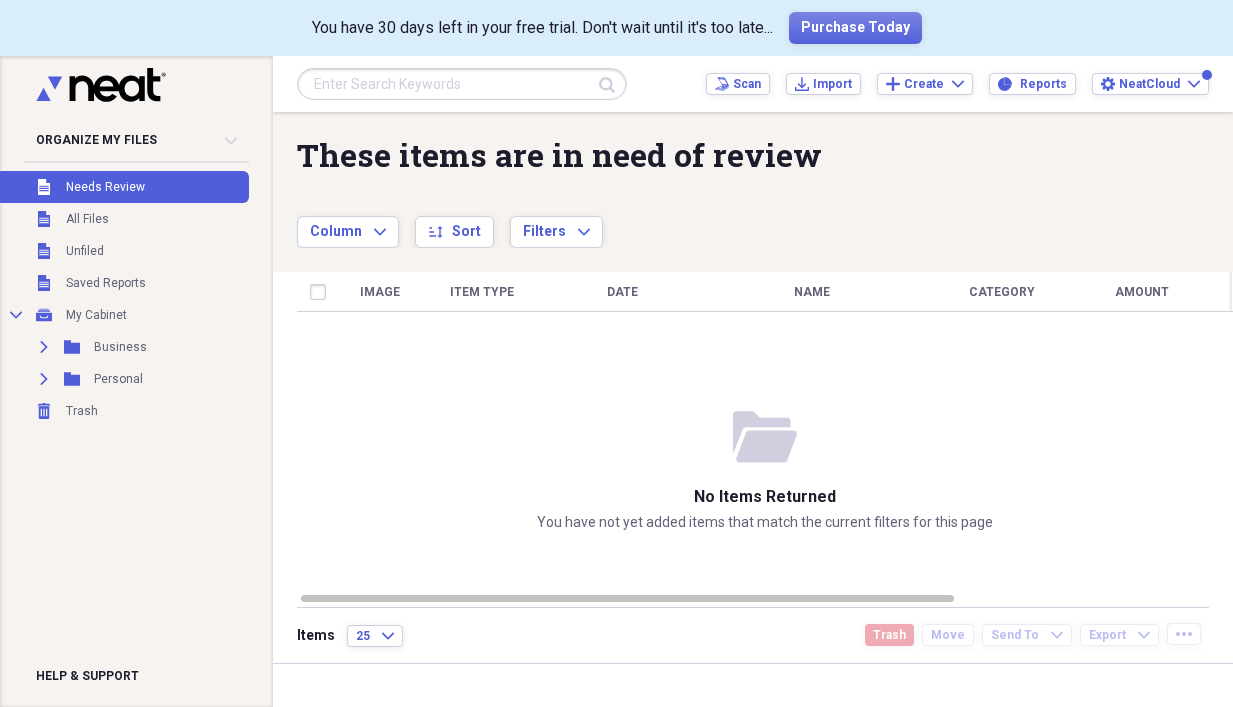 click on "Column Expand sort Sort Filters  Expand" at bounding box center (689, 221) 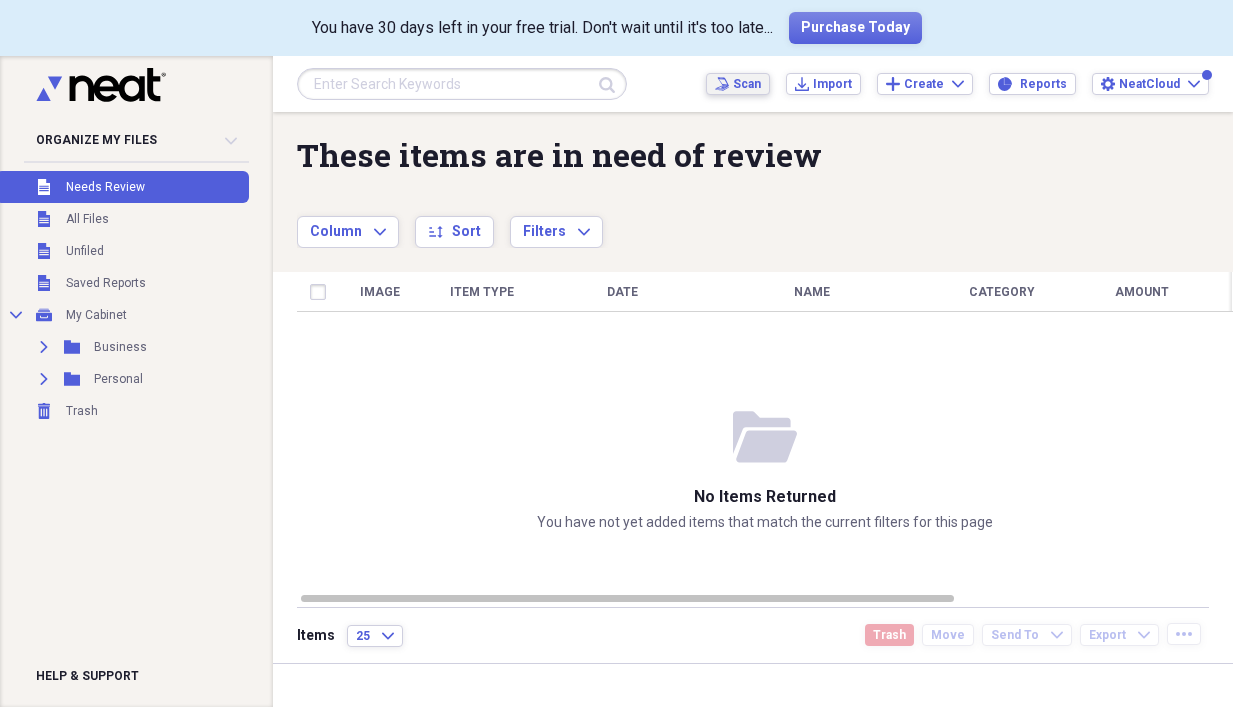 click on "Scan" 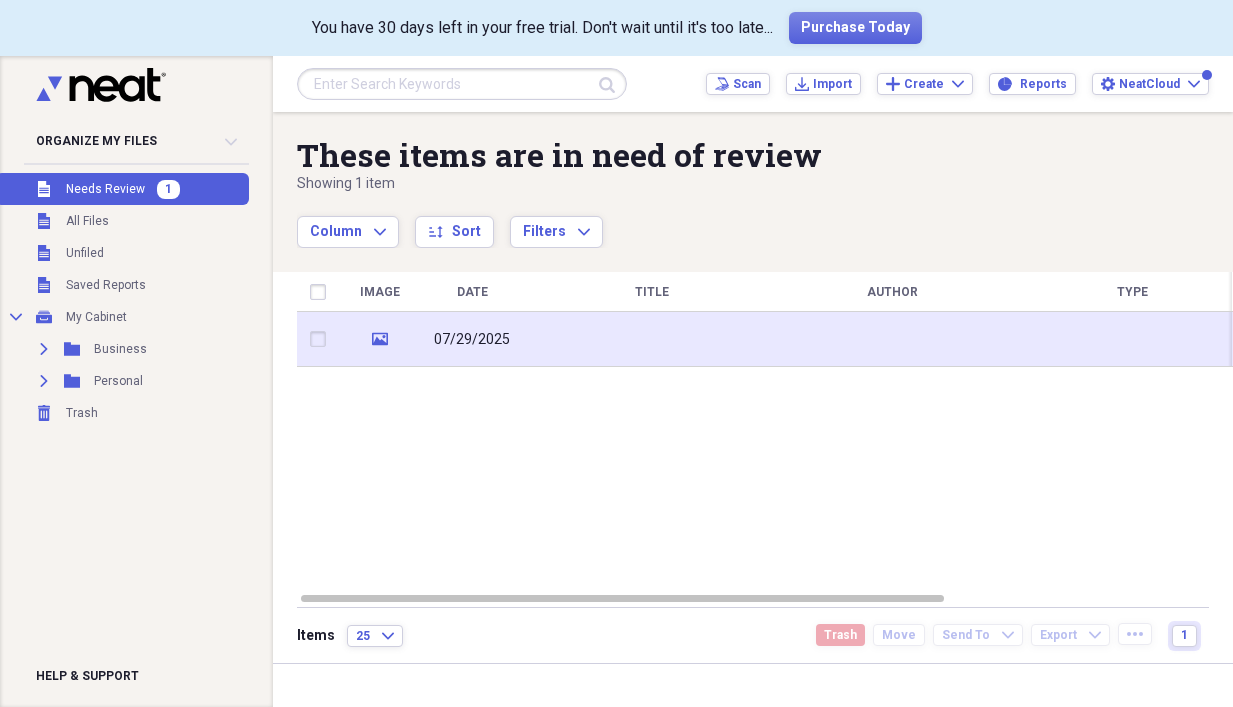 click on "07/29/2025" at bounding box center (472, 339) 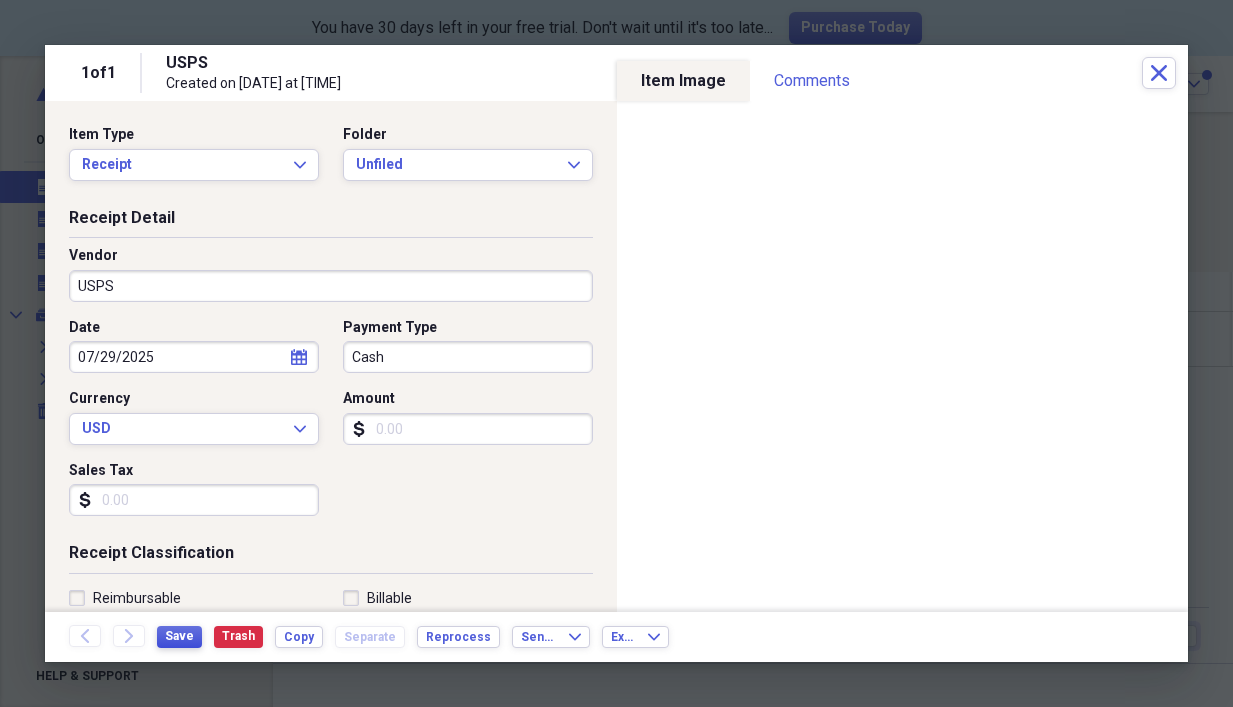 click on "Save" at bounding box center [179, 636] 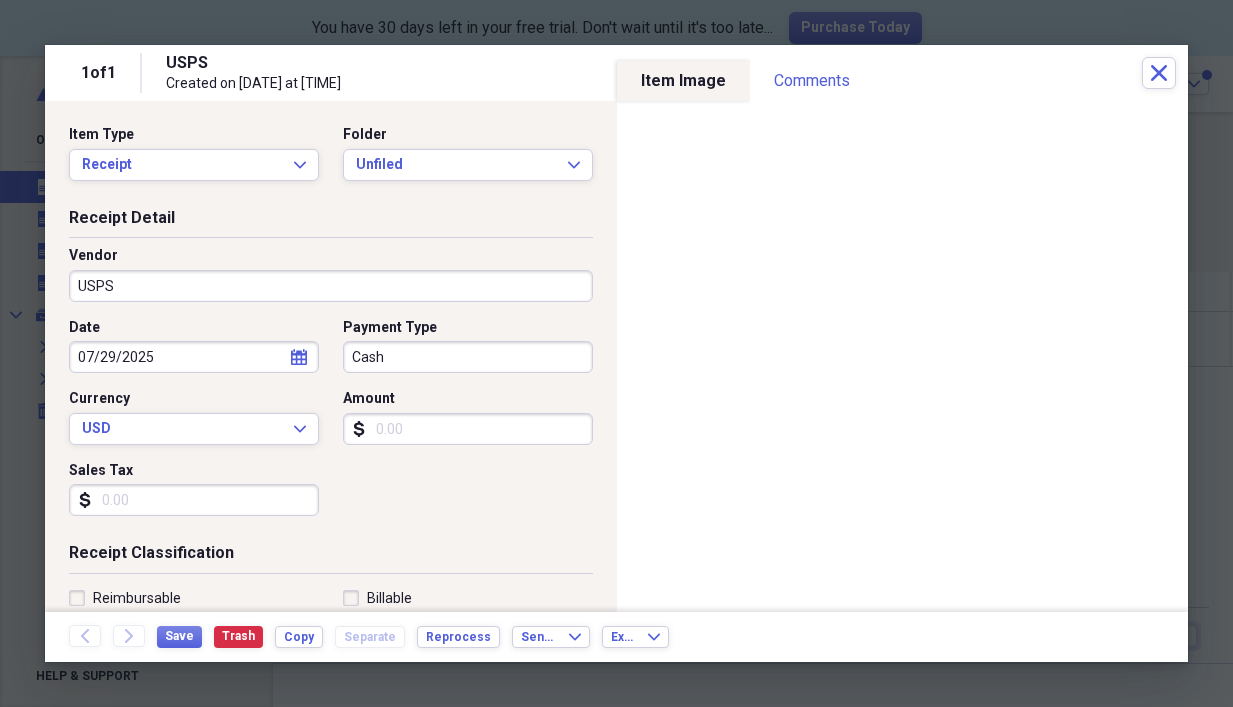 click on "Save Trash Copy Separate Reprocess" at bounding box center [334, 637] 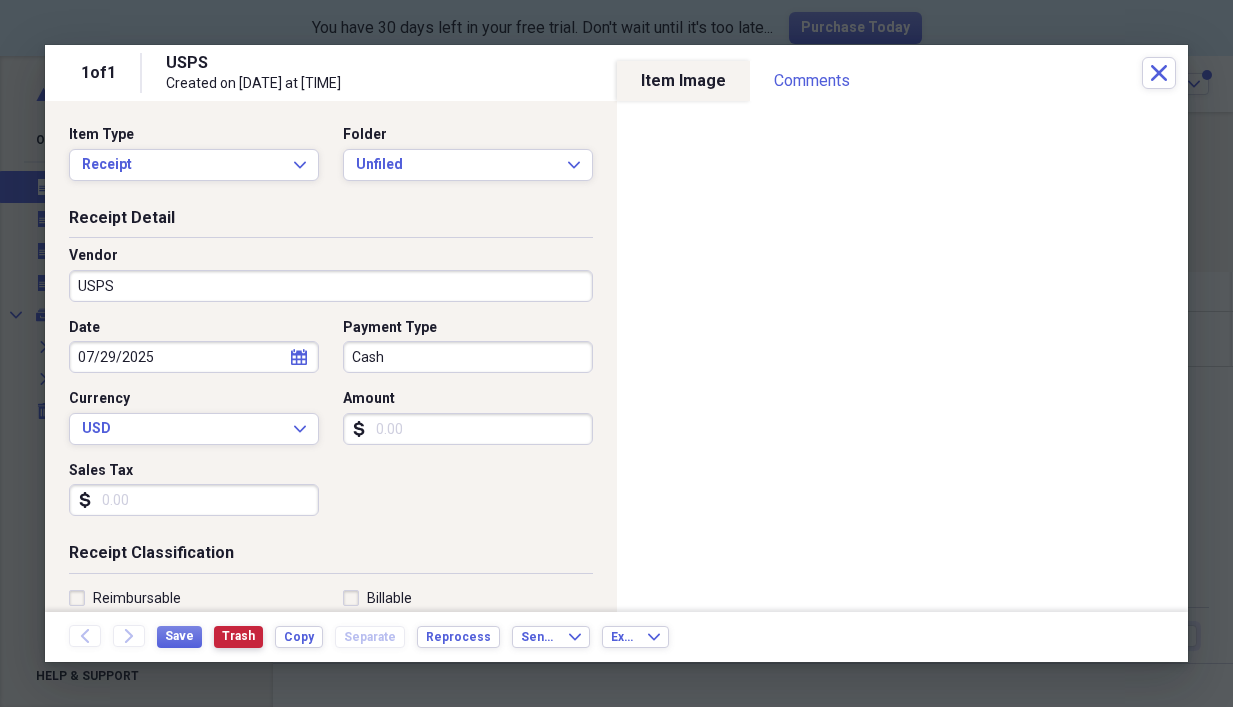 click on "Trash" at bounding box center [238, 636] 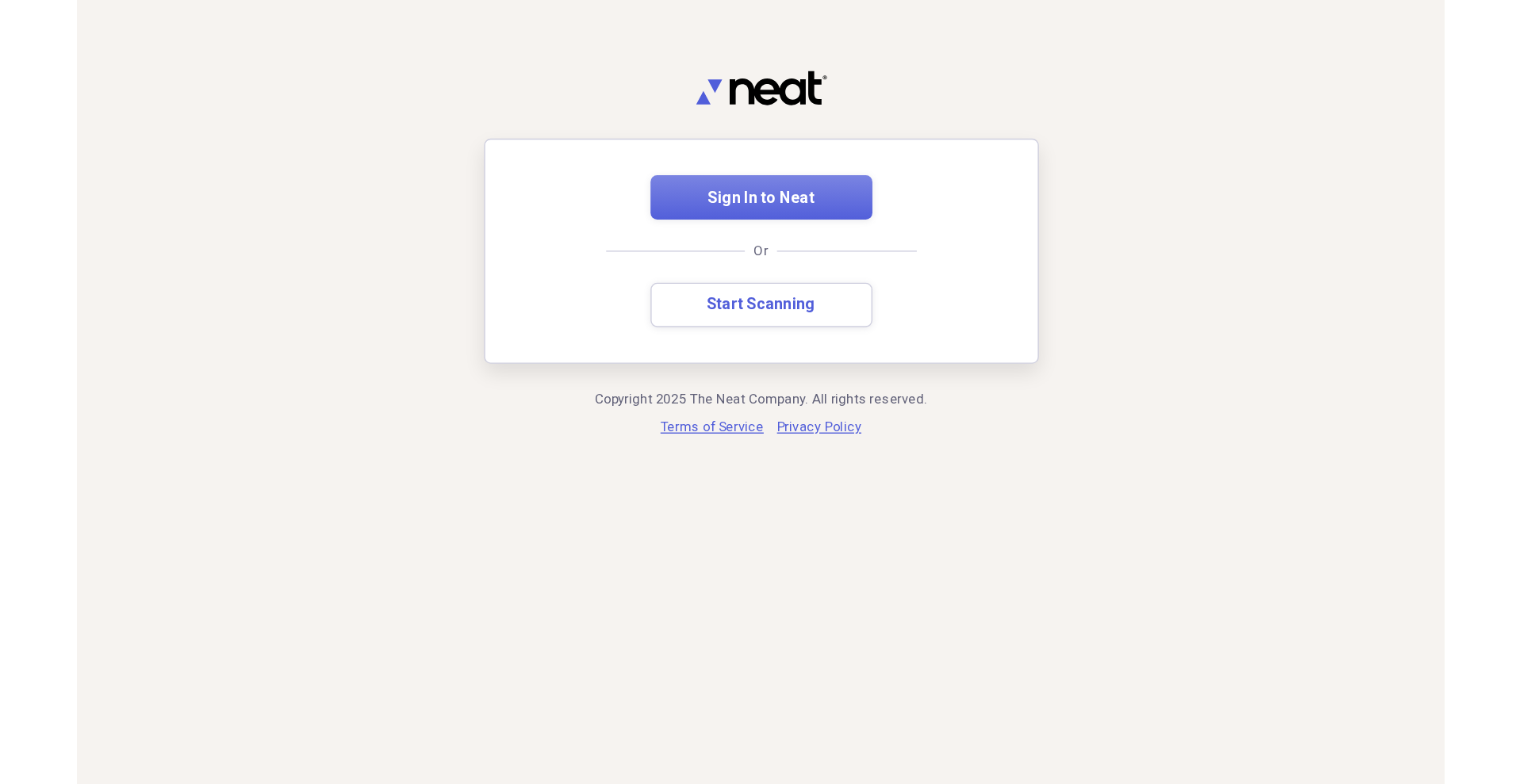 scroll, scrollTop: 0, scrollLeft: 0, axis: both 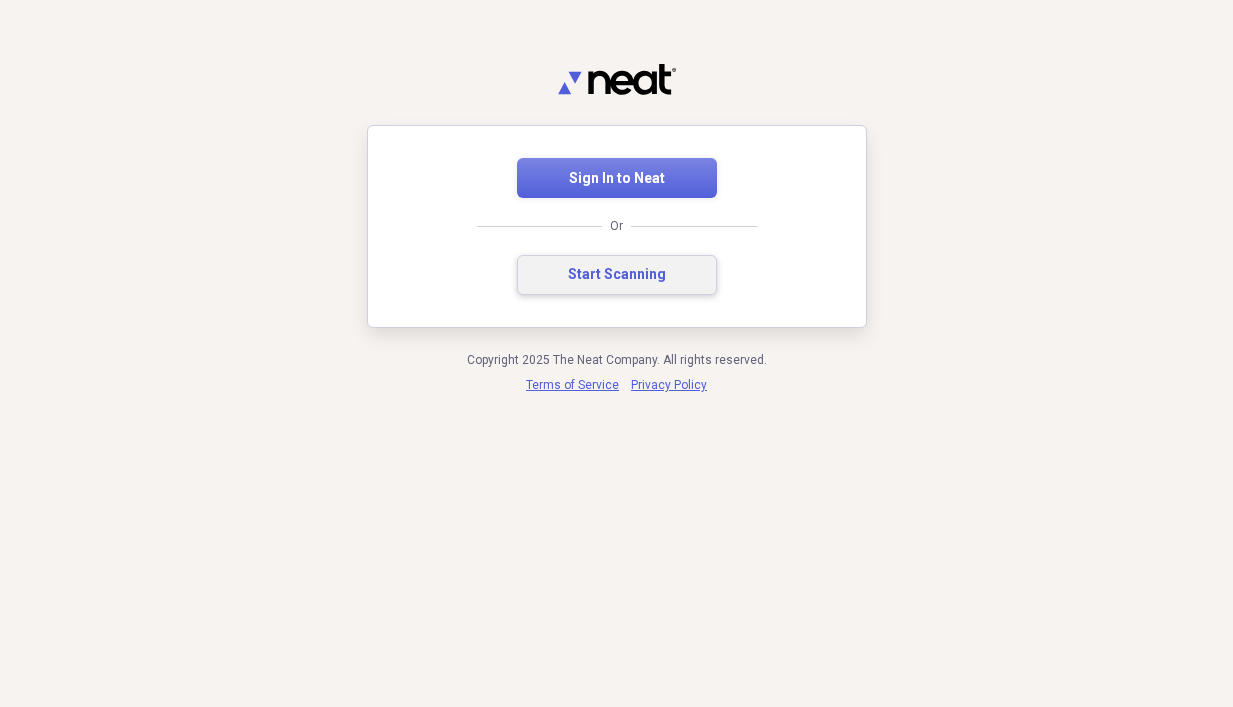 click on "Start Scanning" at bounding box center [617, 275] 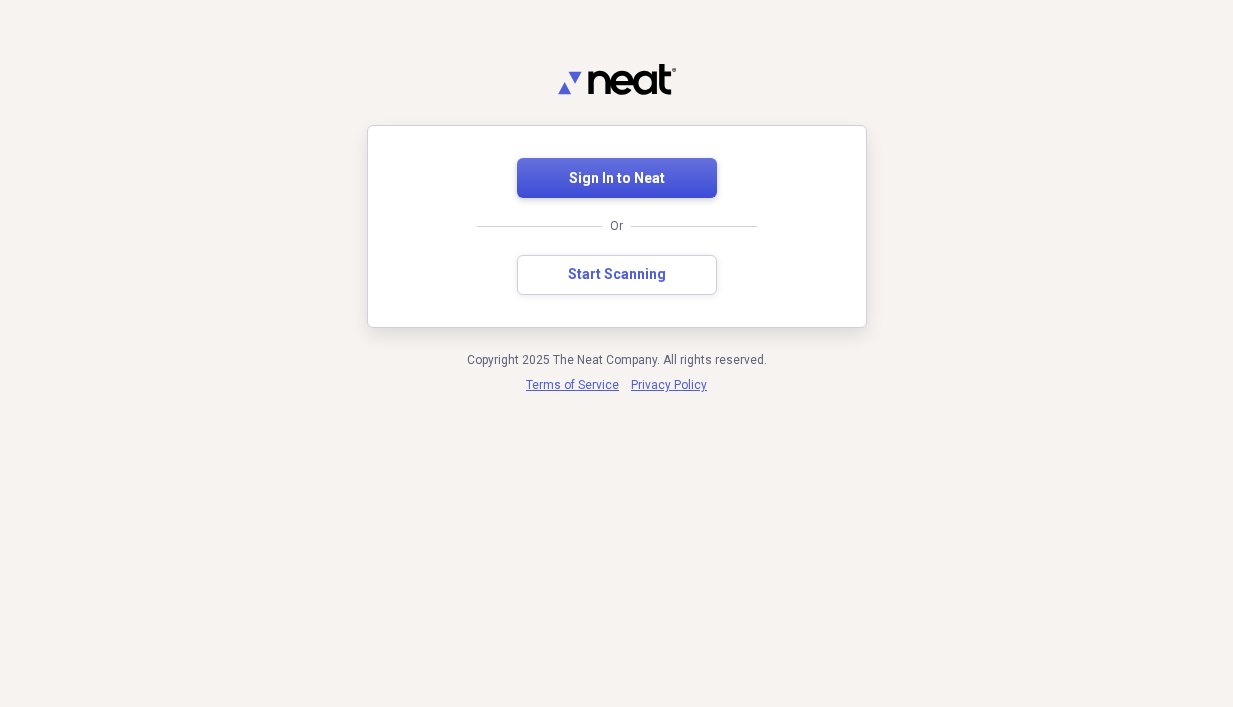 click on "Sign In to Neat" at bounding box center [617, 179] 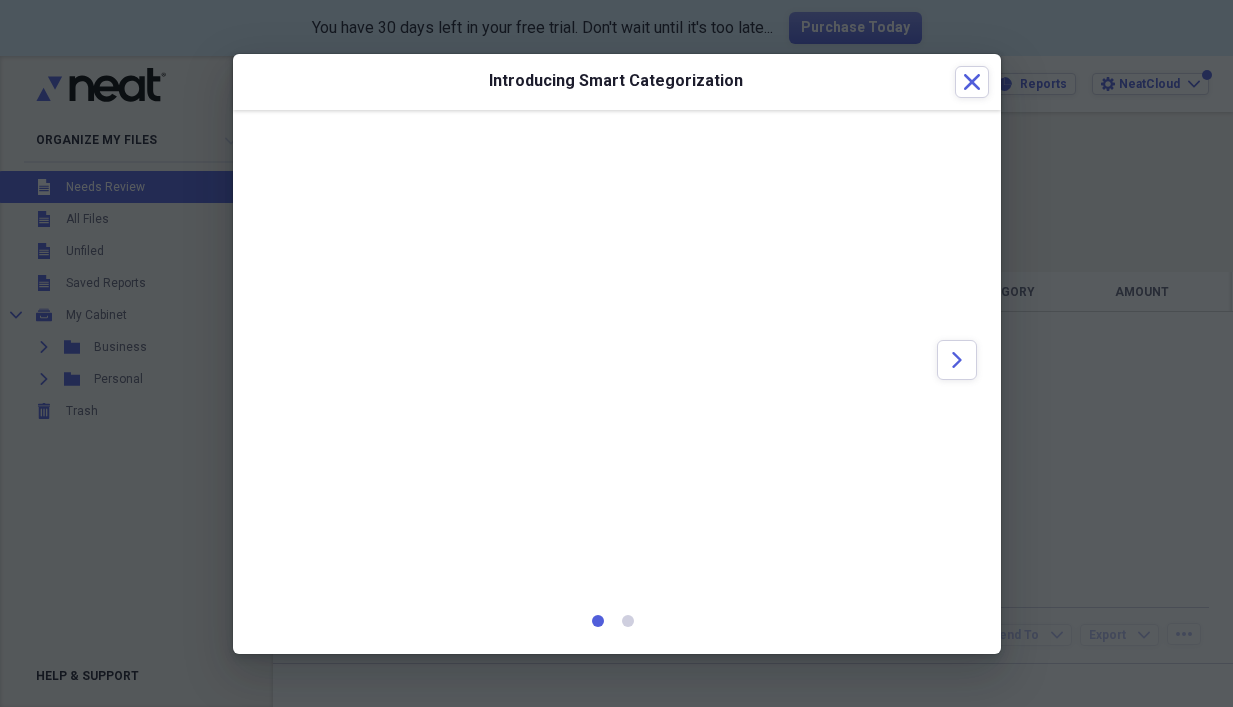 click on "Wednesday, August 20th @ 2:00pm EDT Nicole Potalivo Director of Customer Success Smarter Scanning & Organizing with ScanSnap + Neat Integration Register Now Arrow" at bounding box center [617, 361] 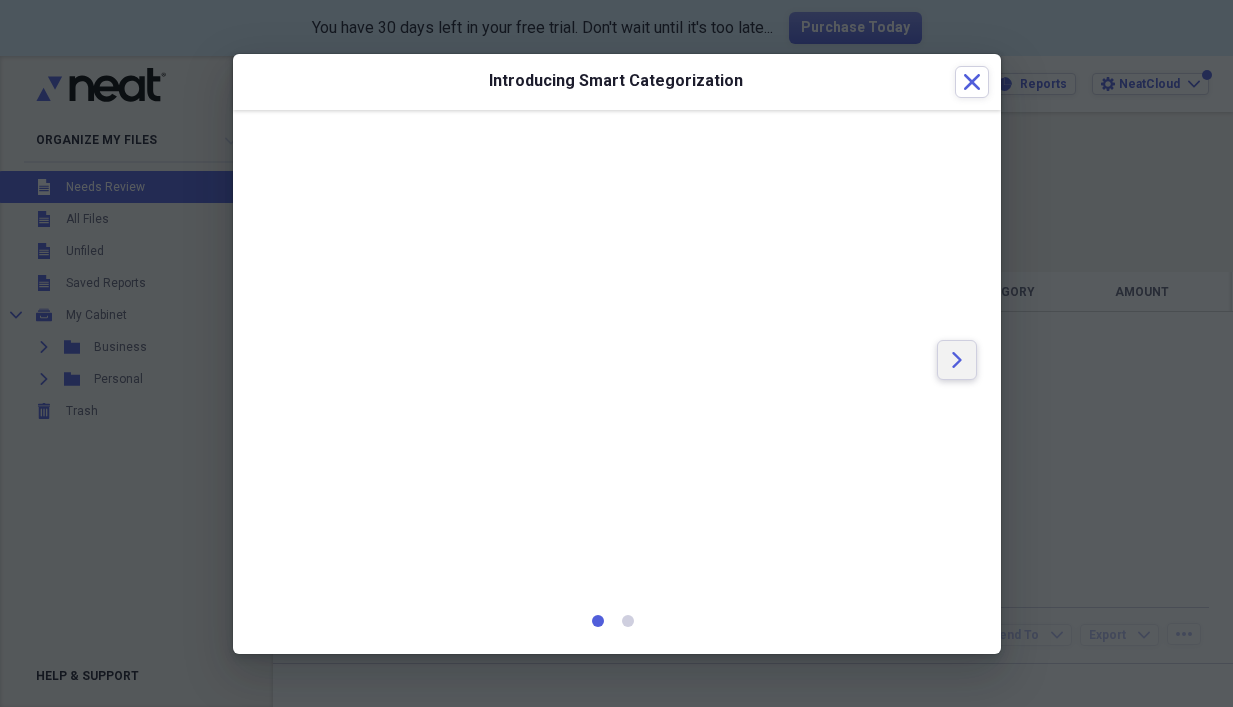 click on "Arrow" at bounding box center (957, 360) 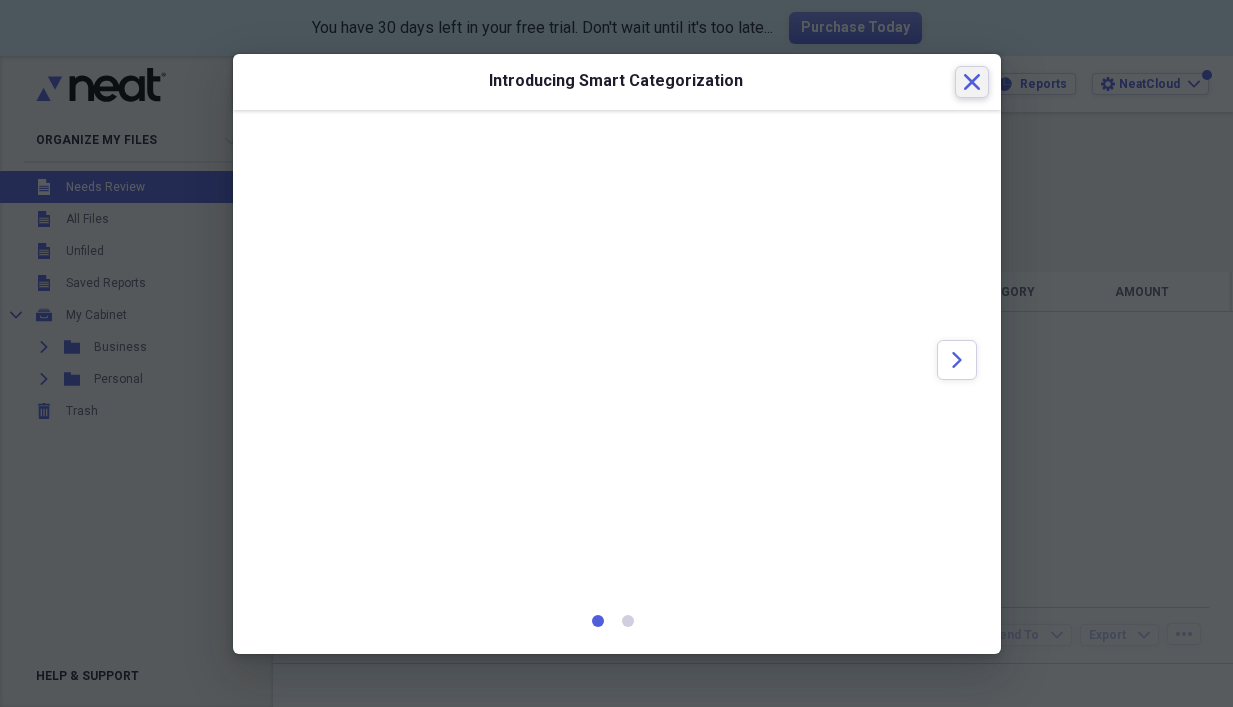 click on "Close" at bounding box center [972, 82] 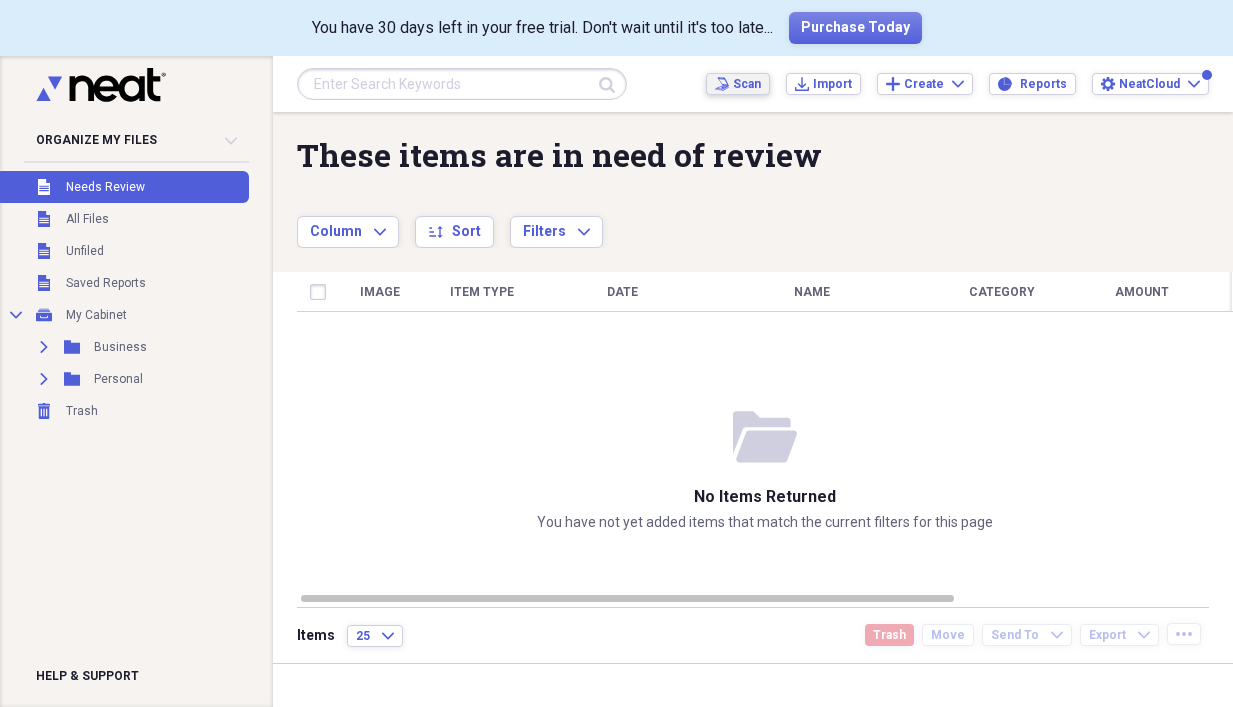 click on "Scan" at bounding box center (747, 84) 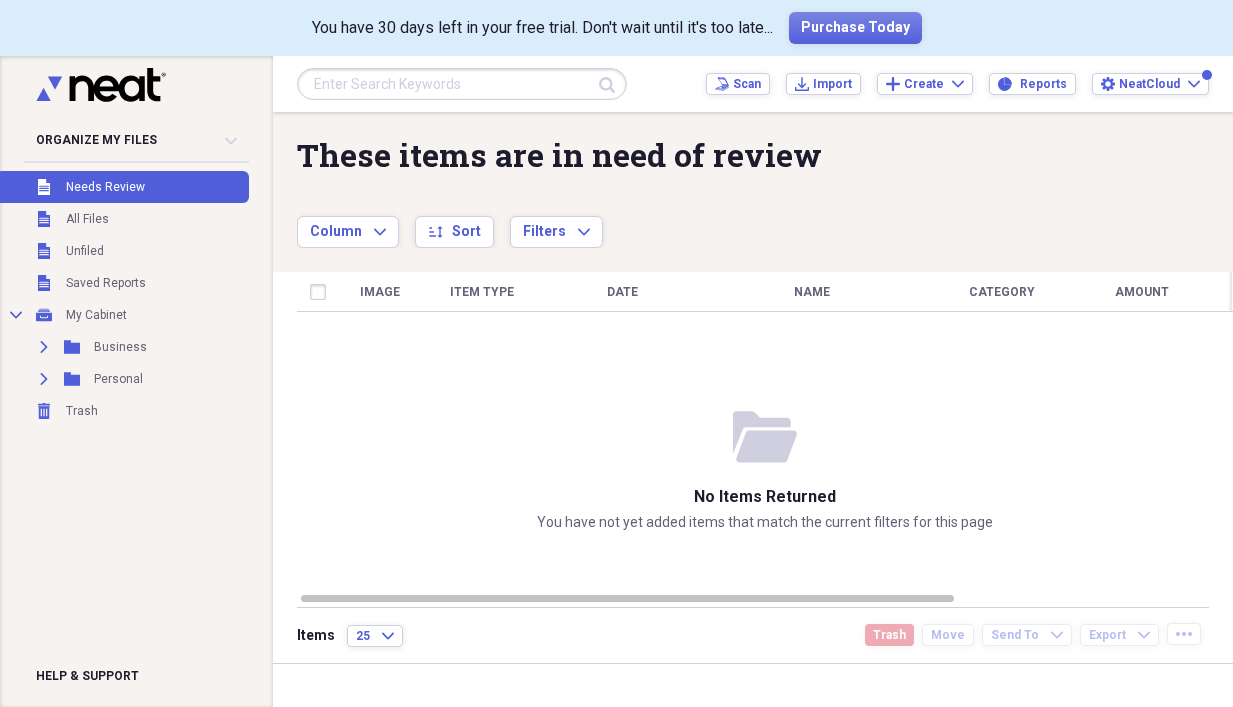 click on "Scan Scan Import Import Add Create Expand Reports Reports Settings NeatCloud Expand" at bounding box center (957, 84) 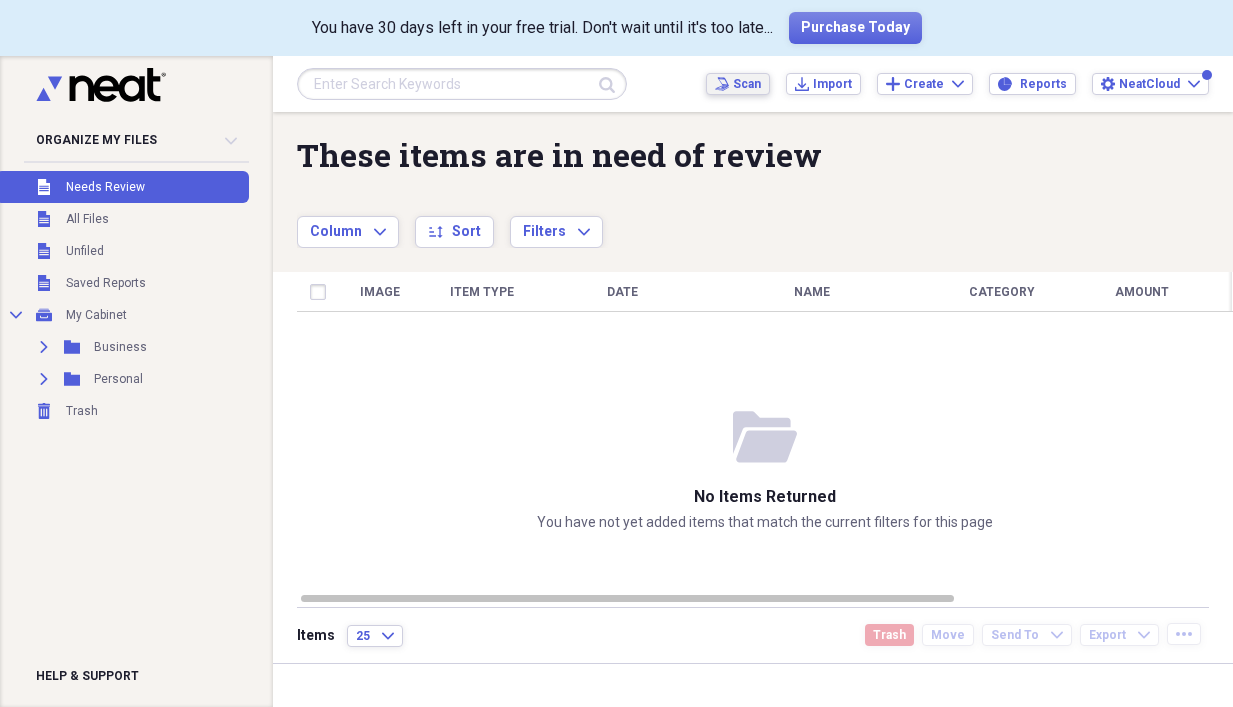 click on "Scan Scan" at bounding box center (738, 84) 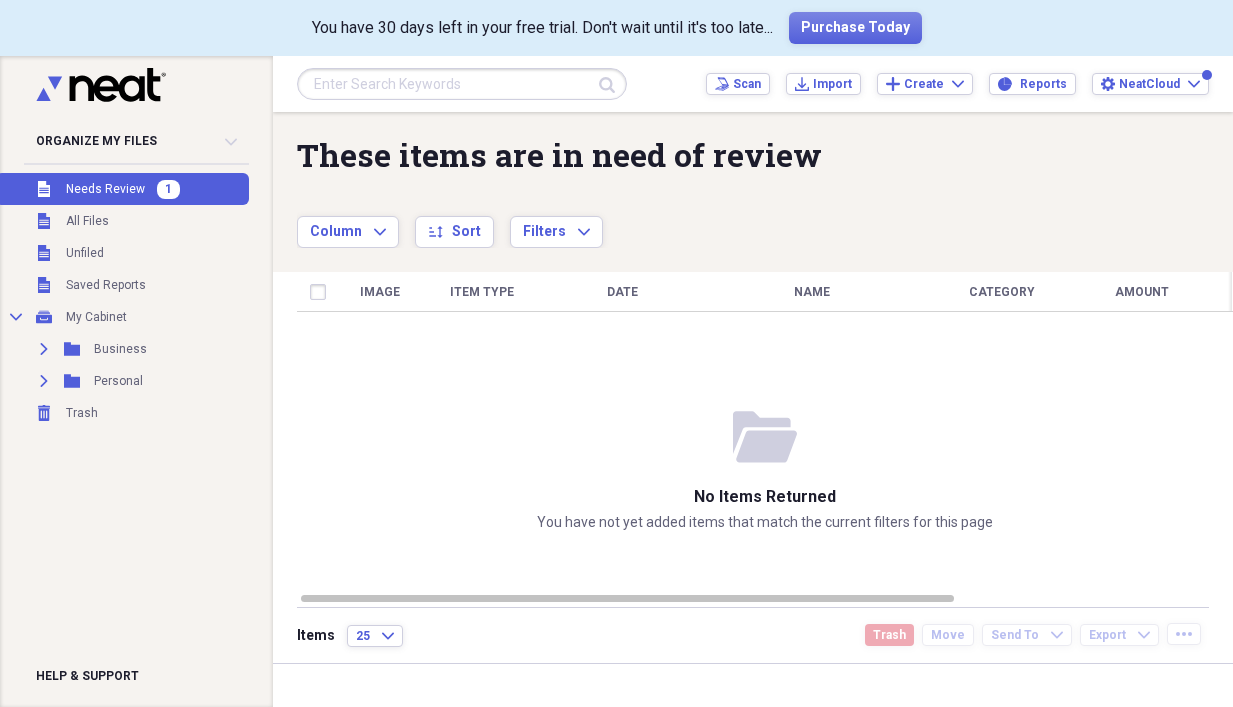 click on "Unfiled Needs Review 1" at bounding box center (122, 189) 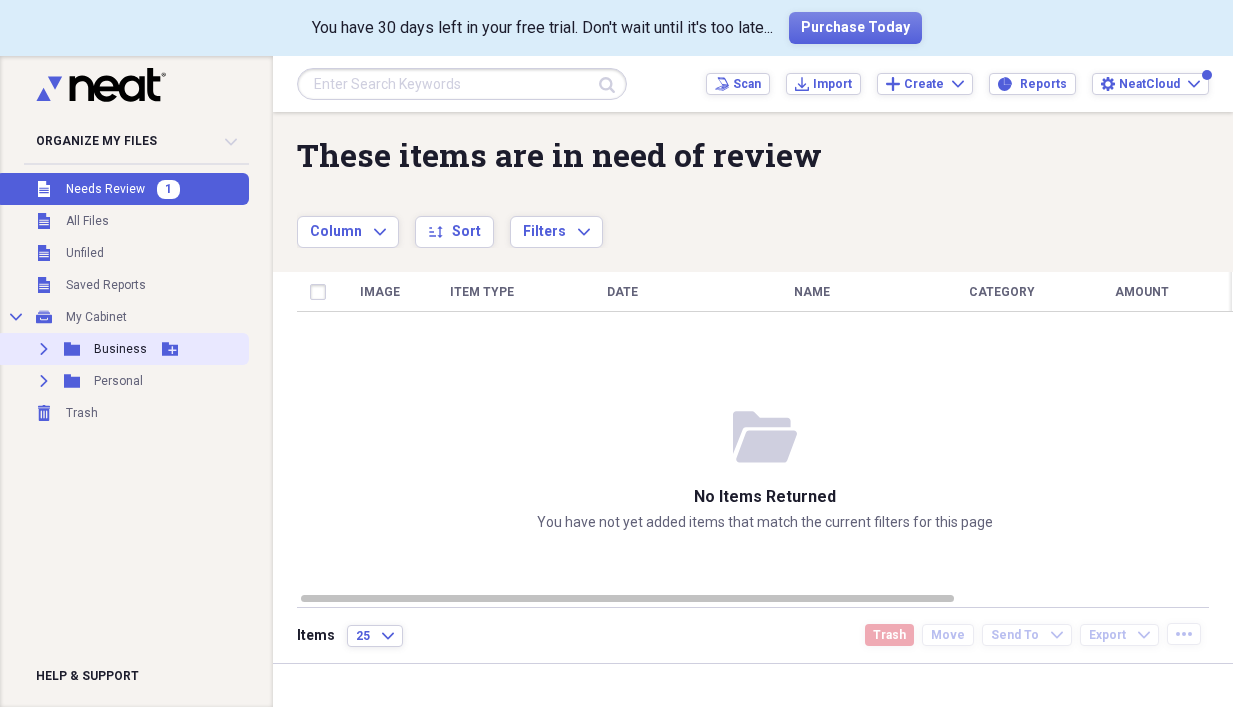 click on "Expand Folder Business Add Folder" at bounding box center [122, 349] 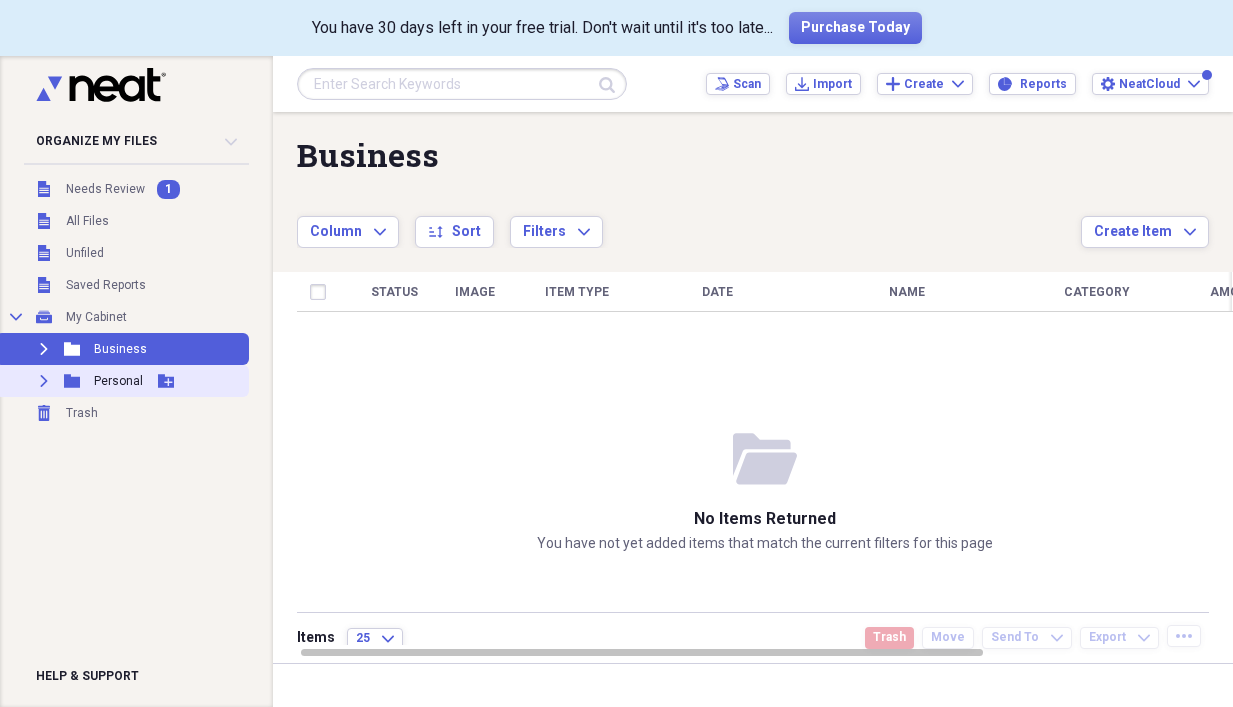 click on "Expand Folder Personal Add Folder" at bounding box center (122, 381) 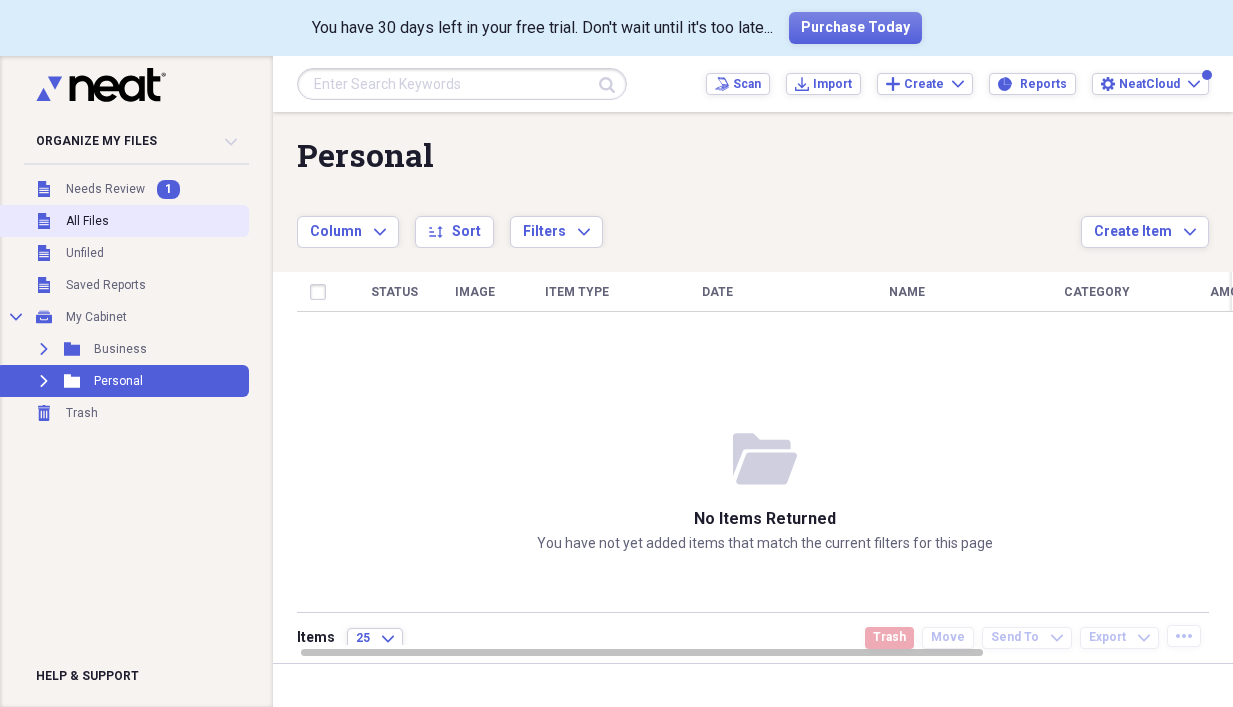 click on "Unfiled All Files" at bounding box center [122, 221] 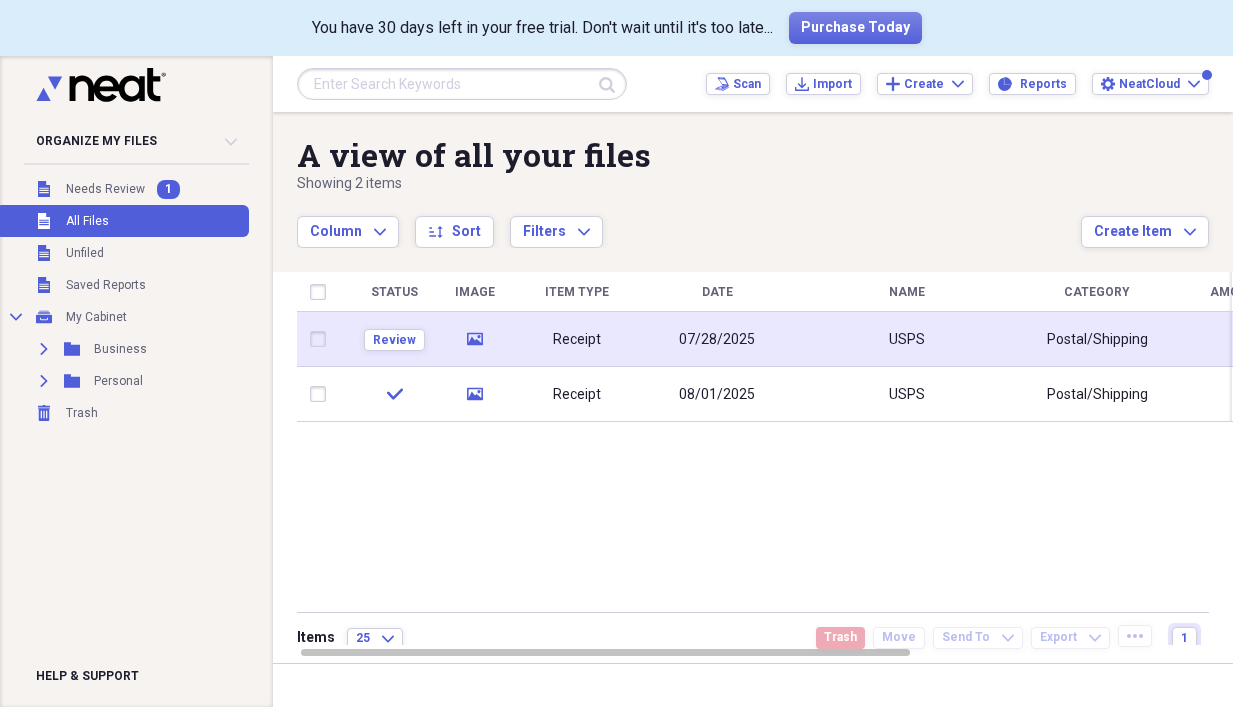 click at bounding box center (322, 339) 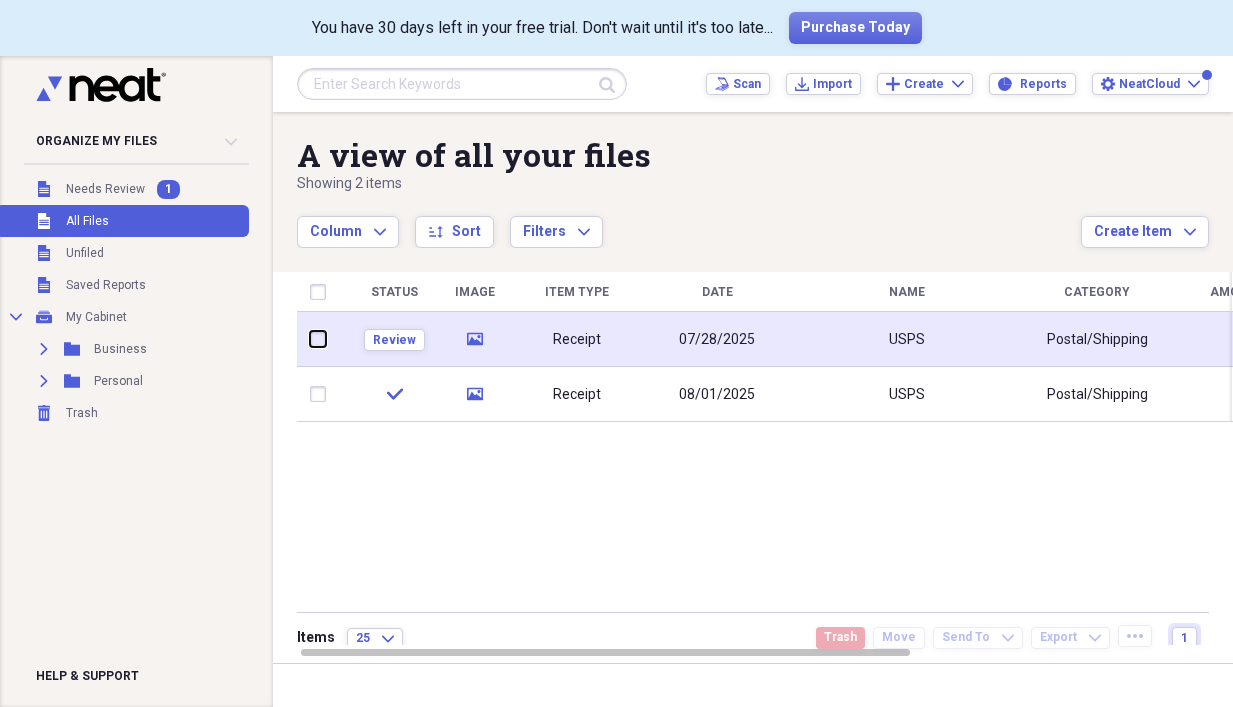 click at bounding box center (310, 339) 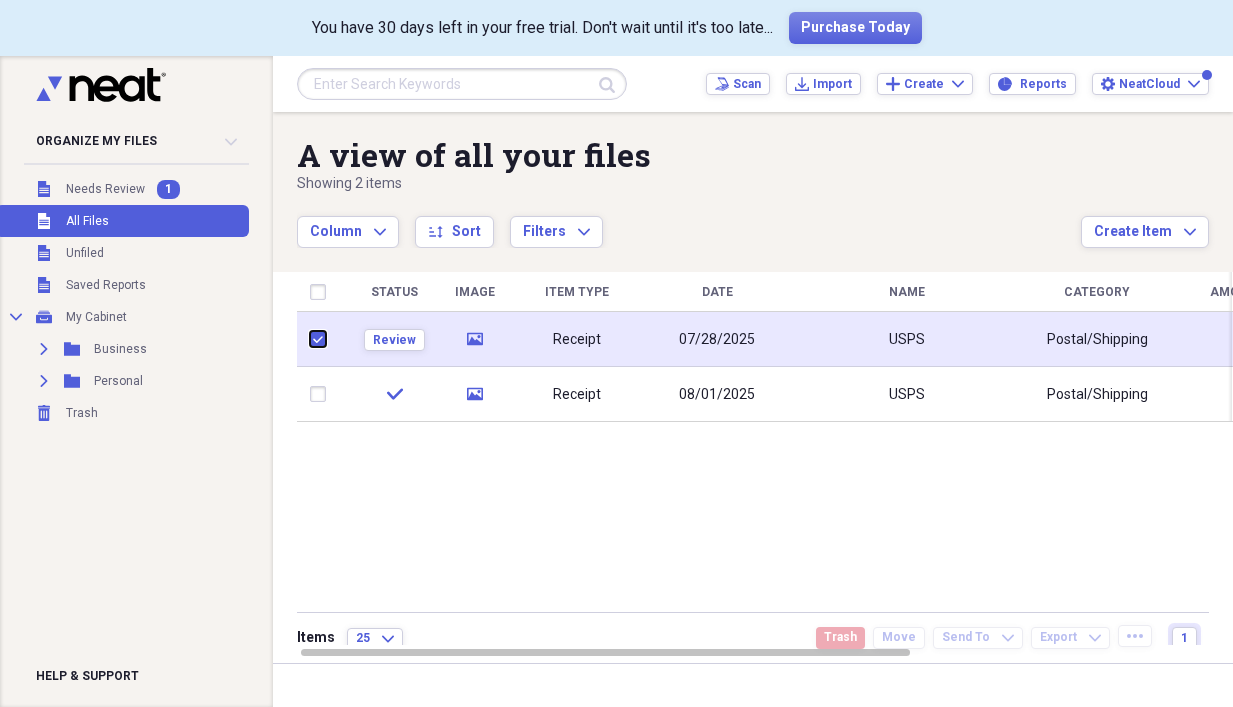 checkbox on "true" 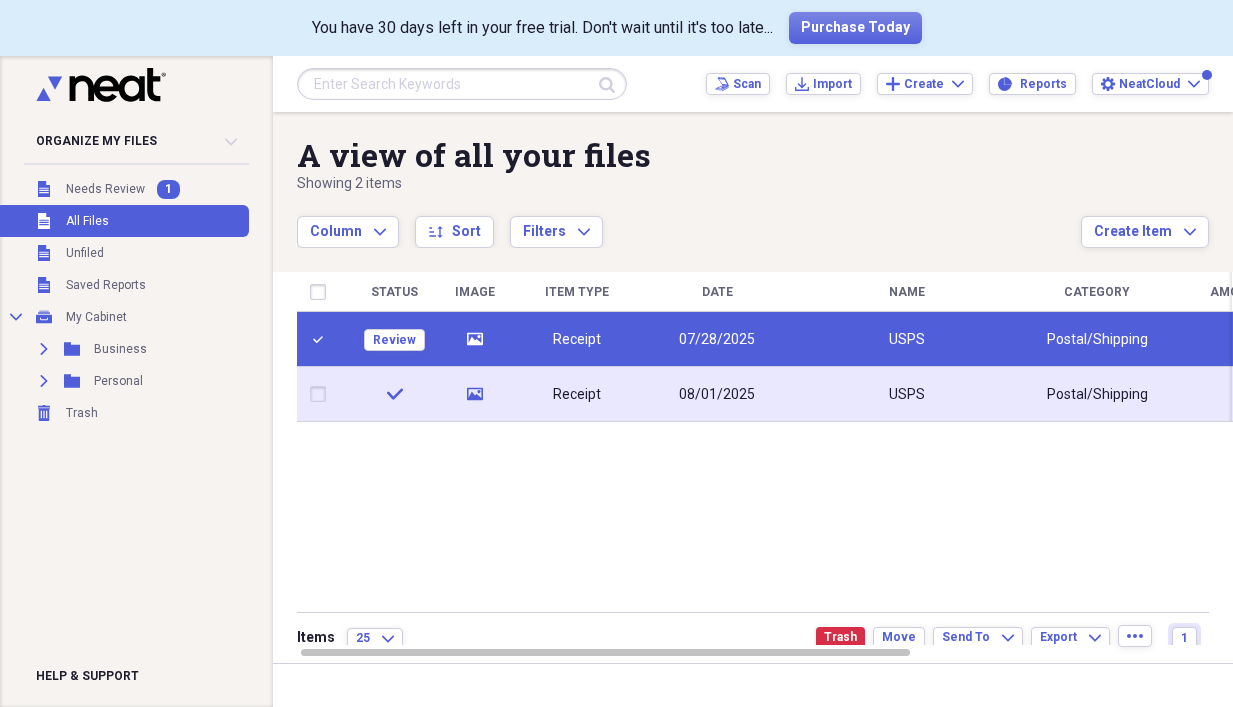 click at bounding box center [322, 394] 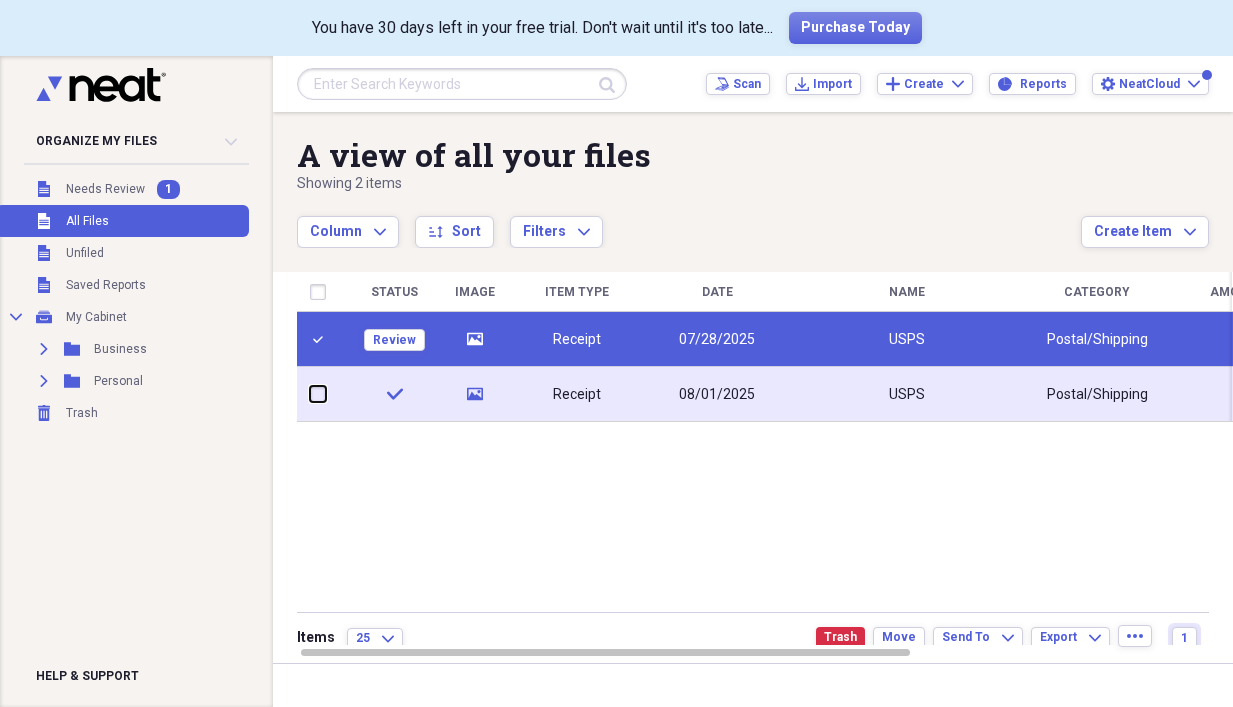 click at bounding box center [310, 394] 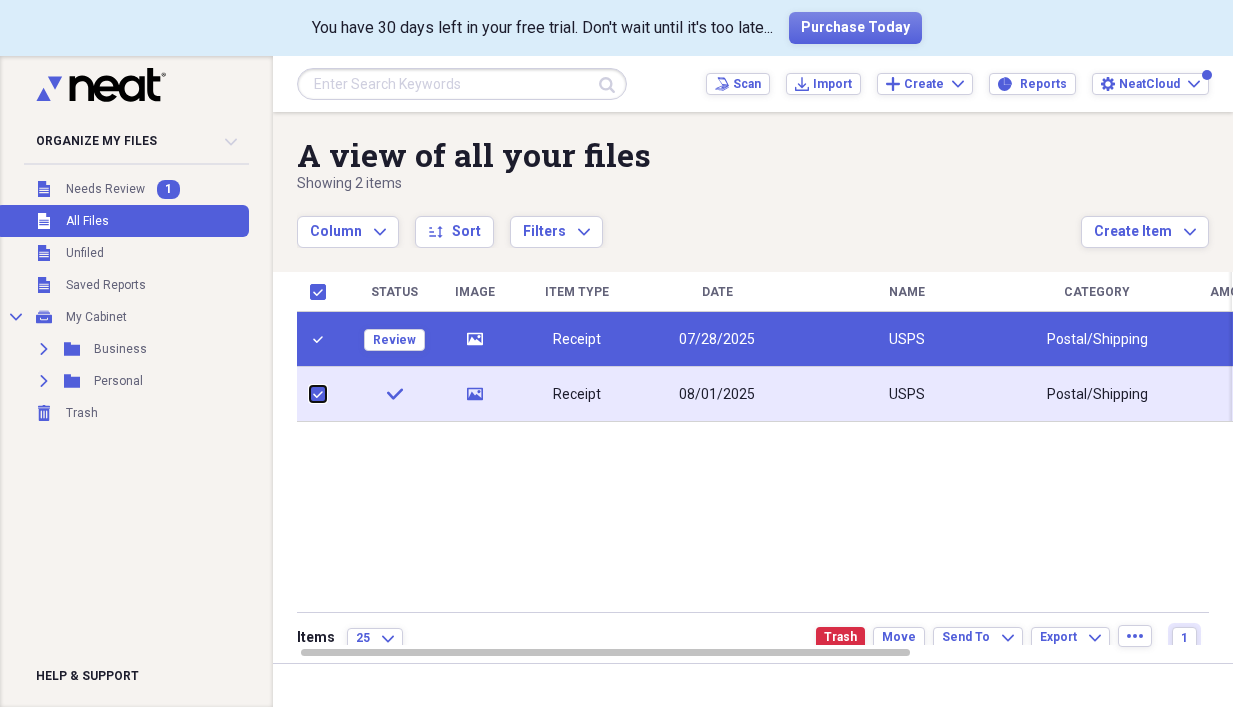 checkbox on "true" 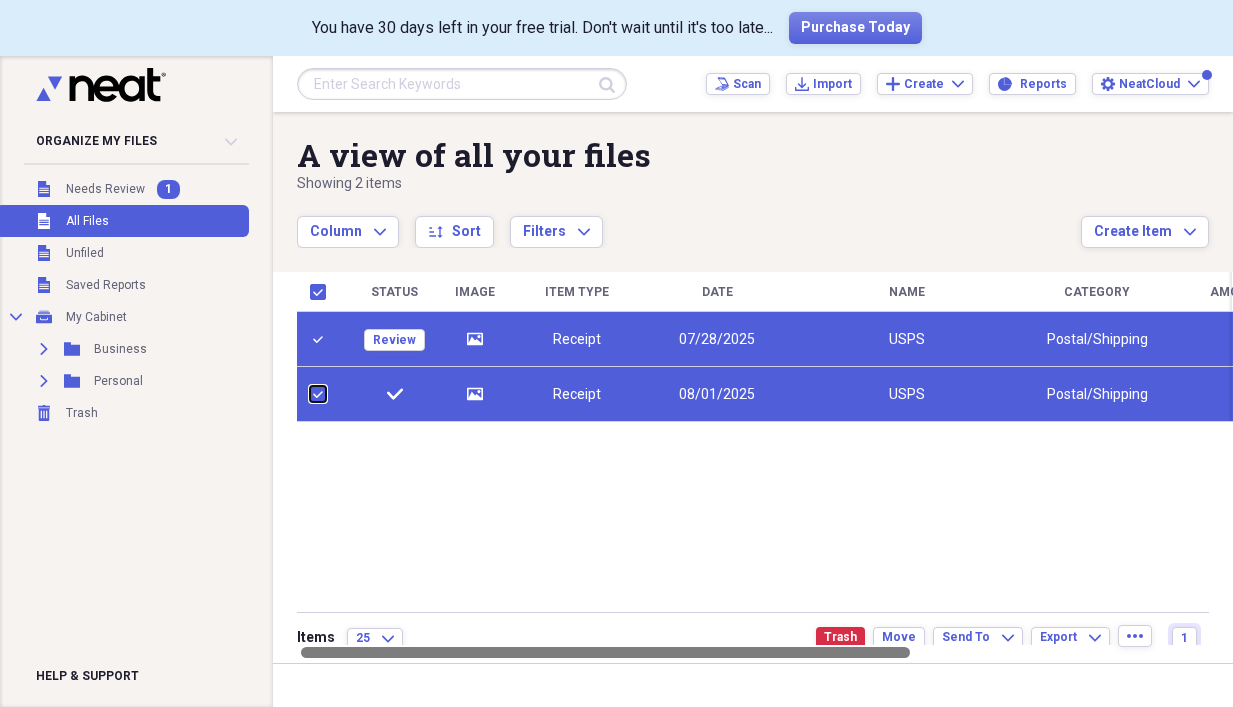 click at bounding box center [605, 652] 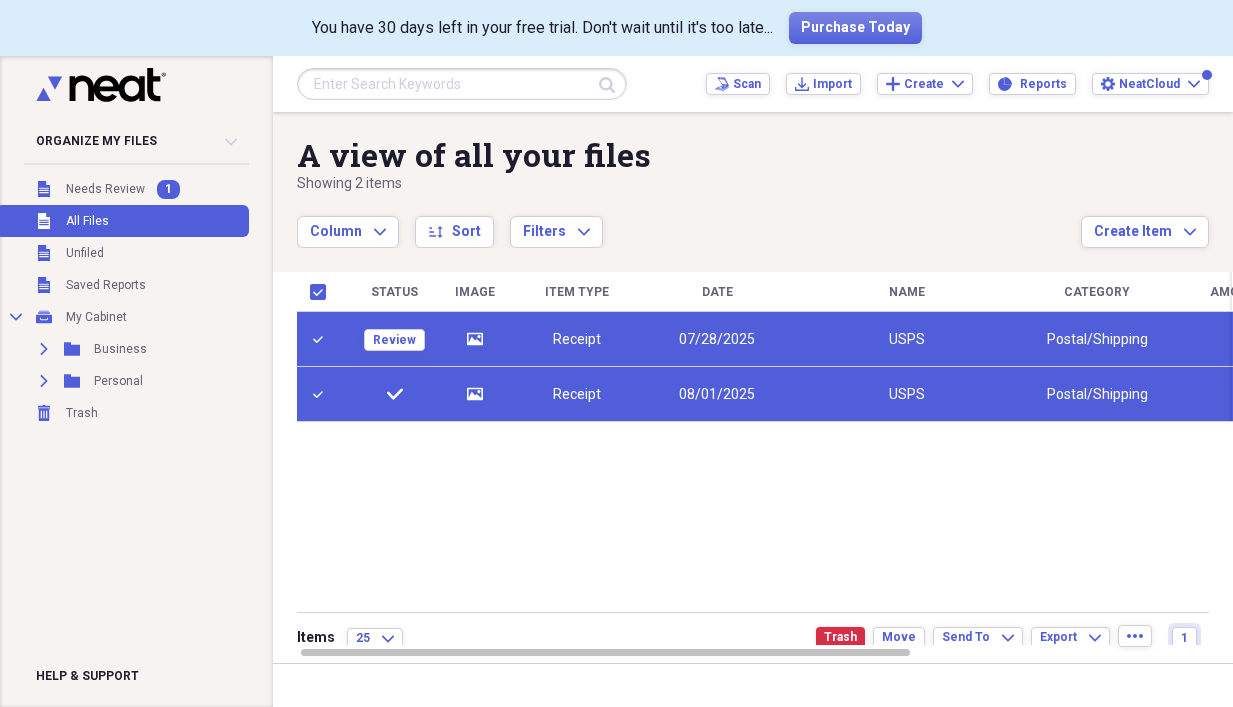 click on "Status Image Item Type Date Name Category Amount Source Date Added chevron-down Folder Review media Receipt 07/28/2025 USPS Postal/Shipping $13.00 NeatConnect 08/01/2025 11:20 pm Unfiled check media Receipt 08/01/2025 USPS Postal/Shipping NeatConnect 08/01/2025 10:41 pm Unfiled" at bounding box center (765, 458) 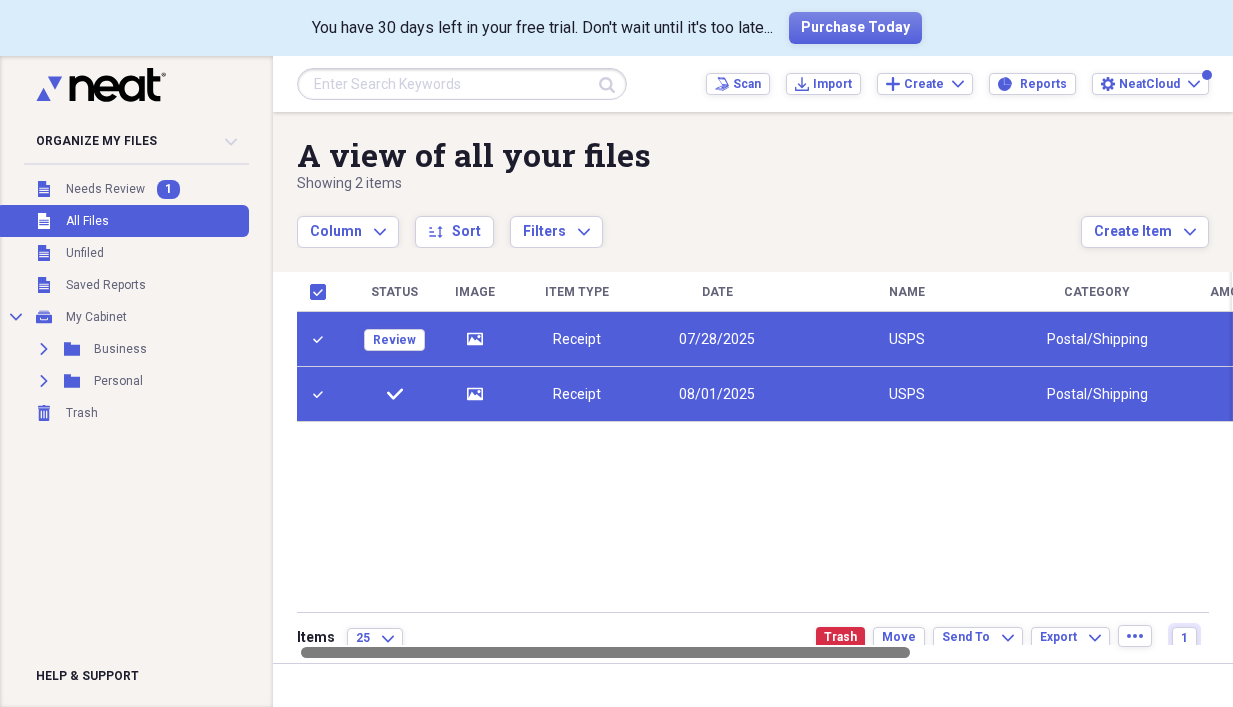 click on "Status Image Item Type Date Name Category Amount Source Date Added chevron-down Folder Review media Receipt 07/28/2025 USPS Postal/Shipping $13.00 NeatConnect 08/01/2025 11:20 pm Unfiled check media Receipt 08/01/2025 USPS Postal/Shipping NeatConnect 08/01/2025 10:41 pm Unfiled" at bounding box center [765, 458] 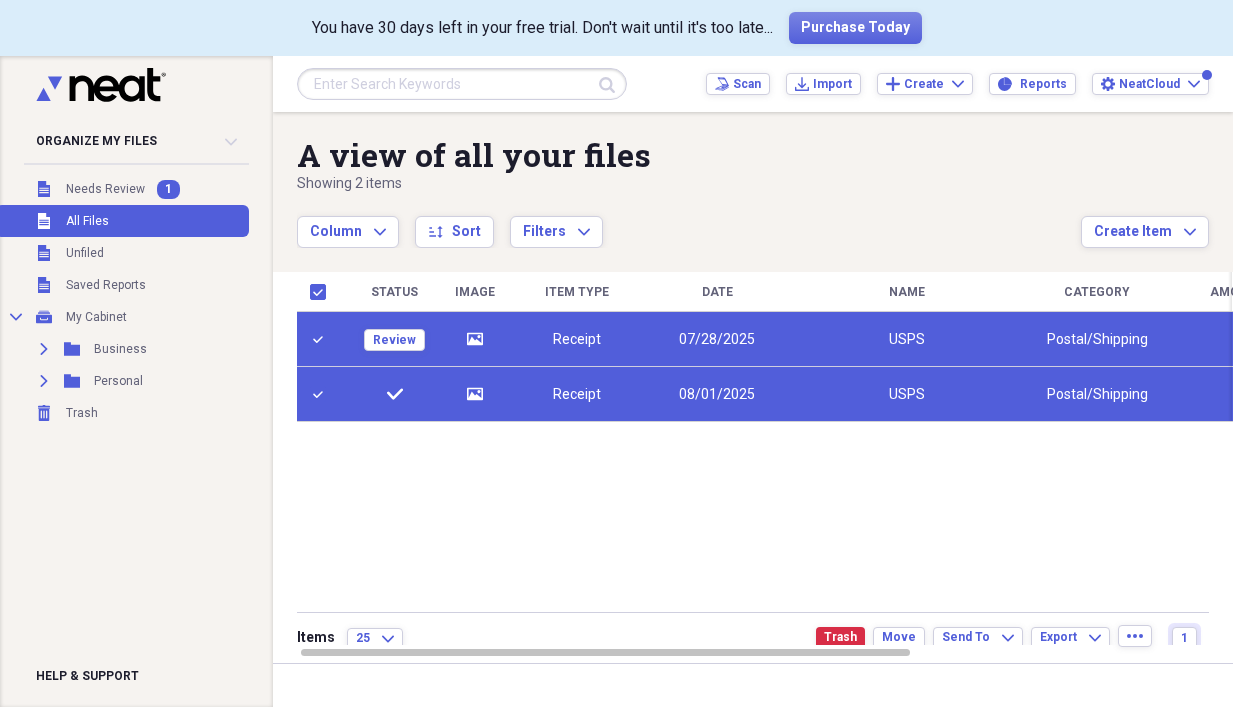 click on "Status Image Item Type Date Name Category Amount Source Date Added chevron-down Folder Review media Receipt 07/28/2025 USPS Postal/Shipping $13.00 NeatConnect 08/01/2025 11:20 pm Unfiled check media Receipt 08/01/2025 USPS Postal/Shipping NeatConnect 08/01/2025 10:41 pm Unfiled" at bounding box center (765, 458) 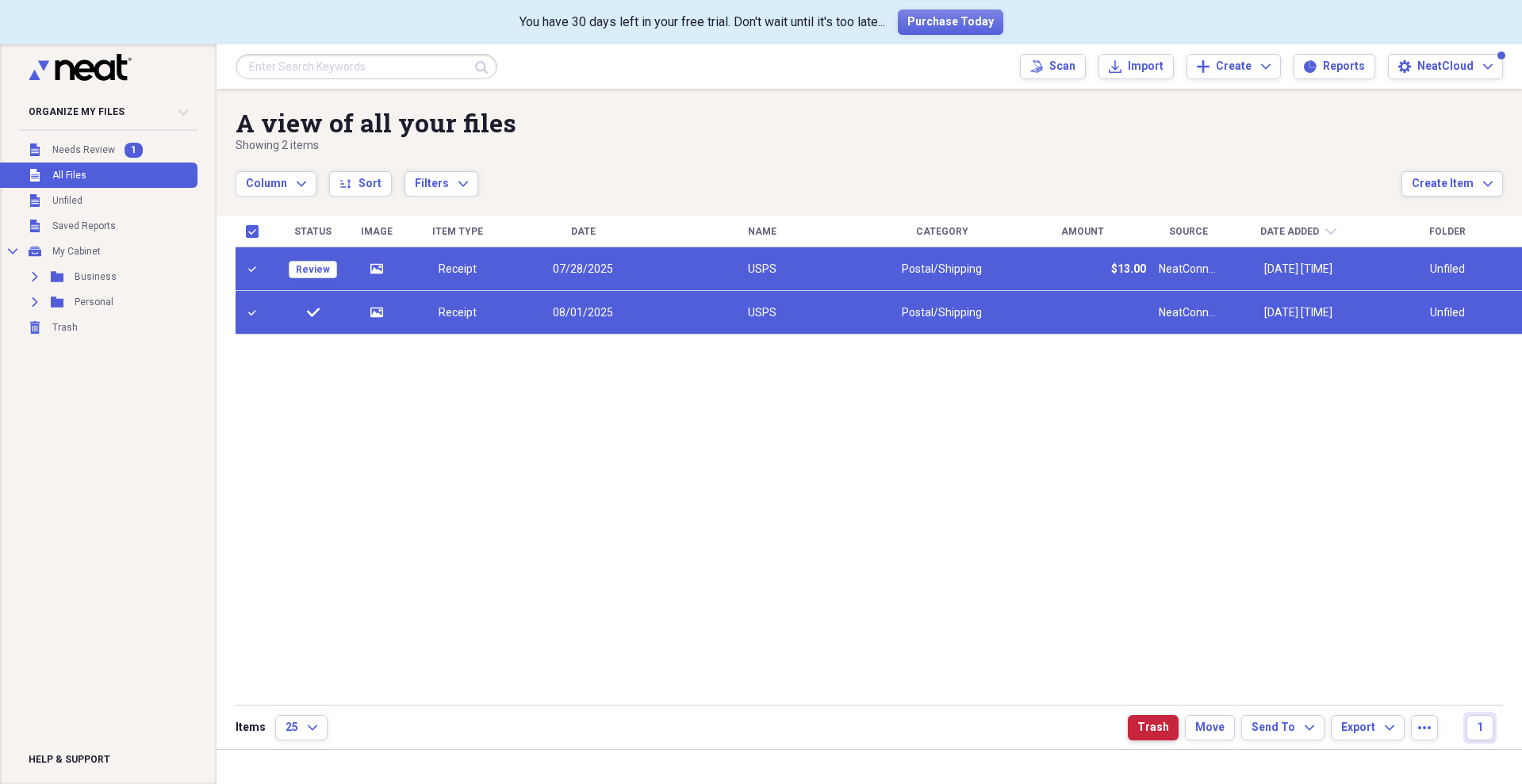 click on "Trash" at bounding box center [1153, 728] 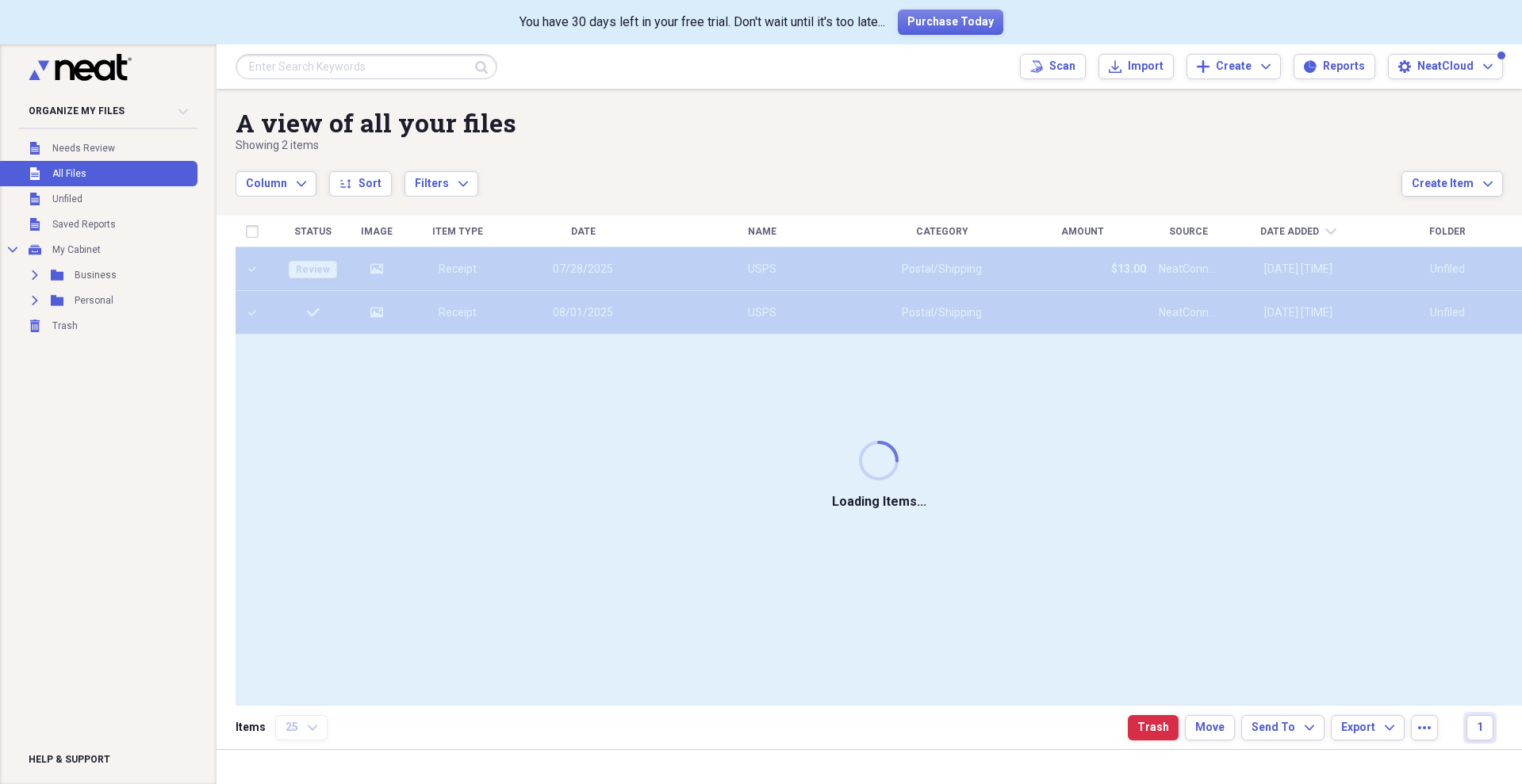 checkbox on "false" 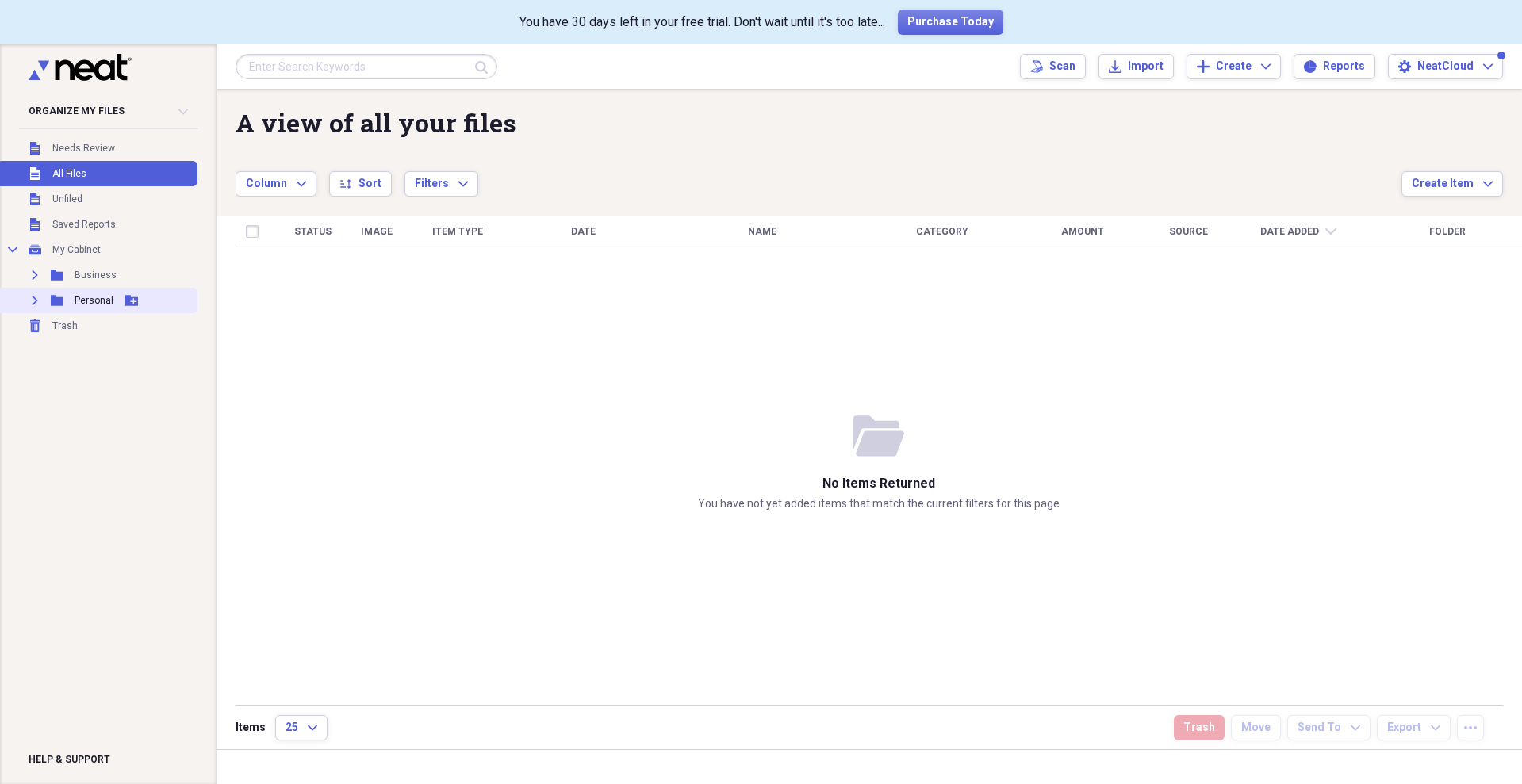 click on "Expand Folder Personal Add Folder" at bounding box center [97, 300] 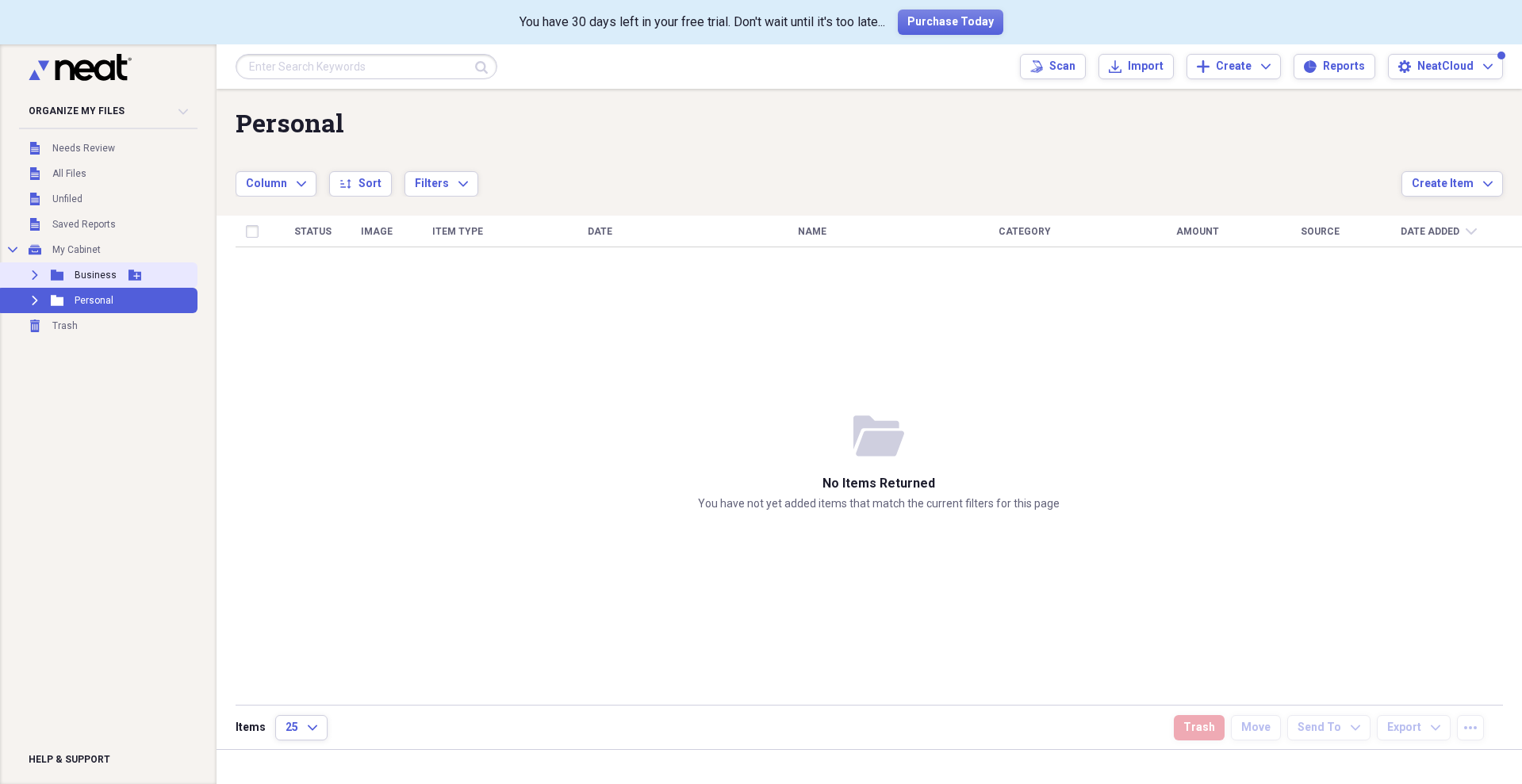 click on "Expand Folder Business Add Folder" at bounding box center (97, 275) 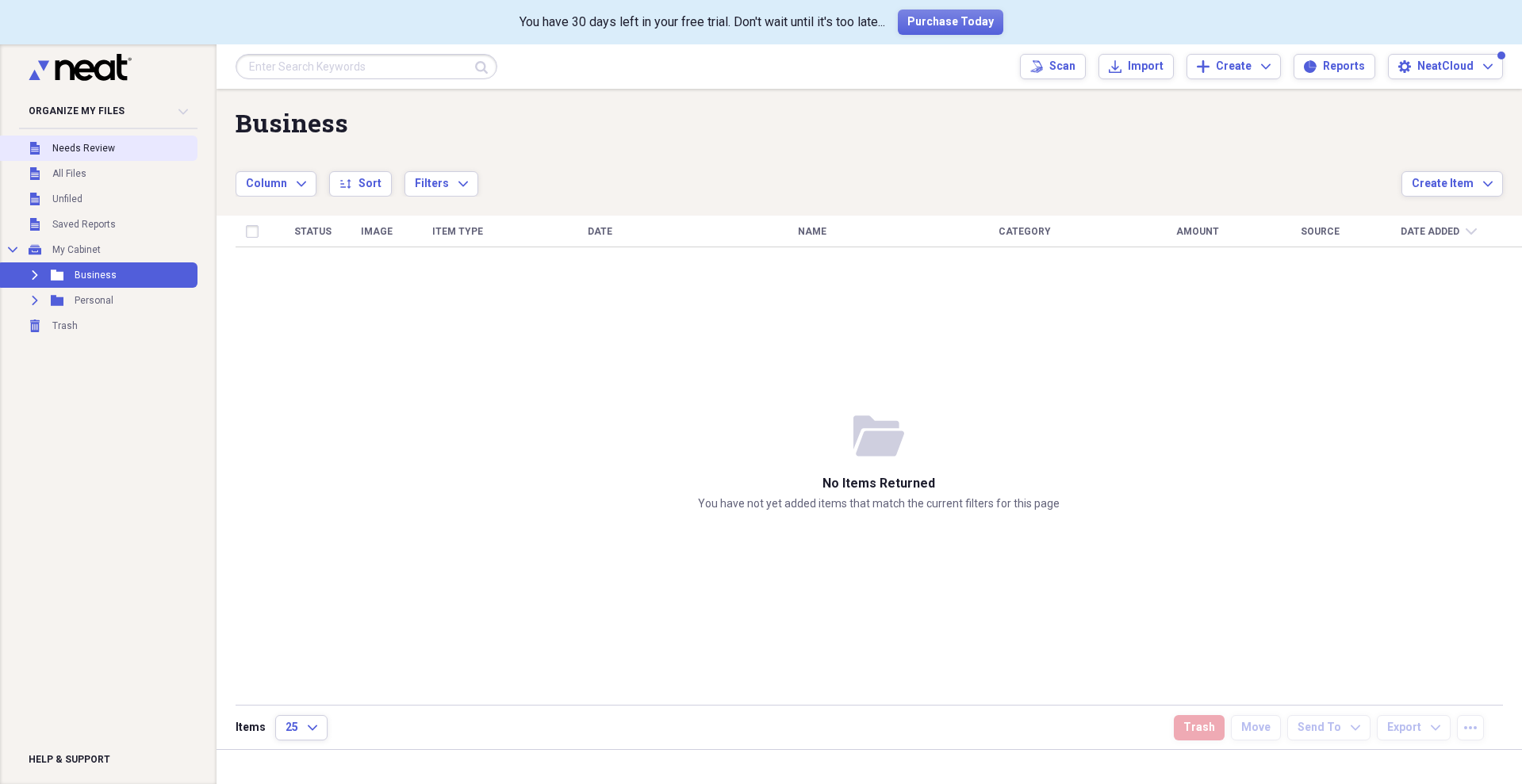 click on "Needs Review" at bounding box center [83, 148] 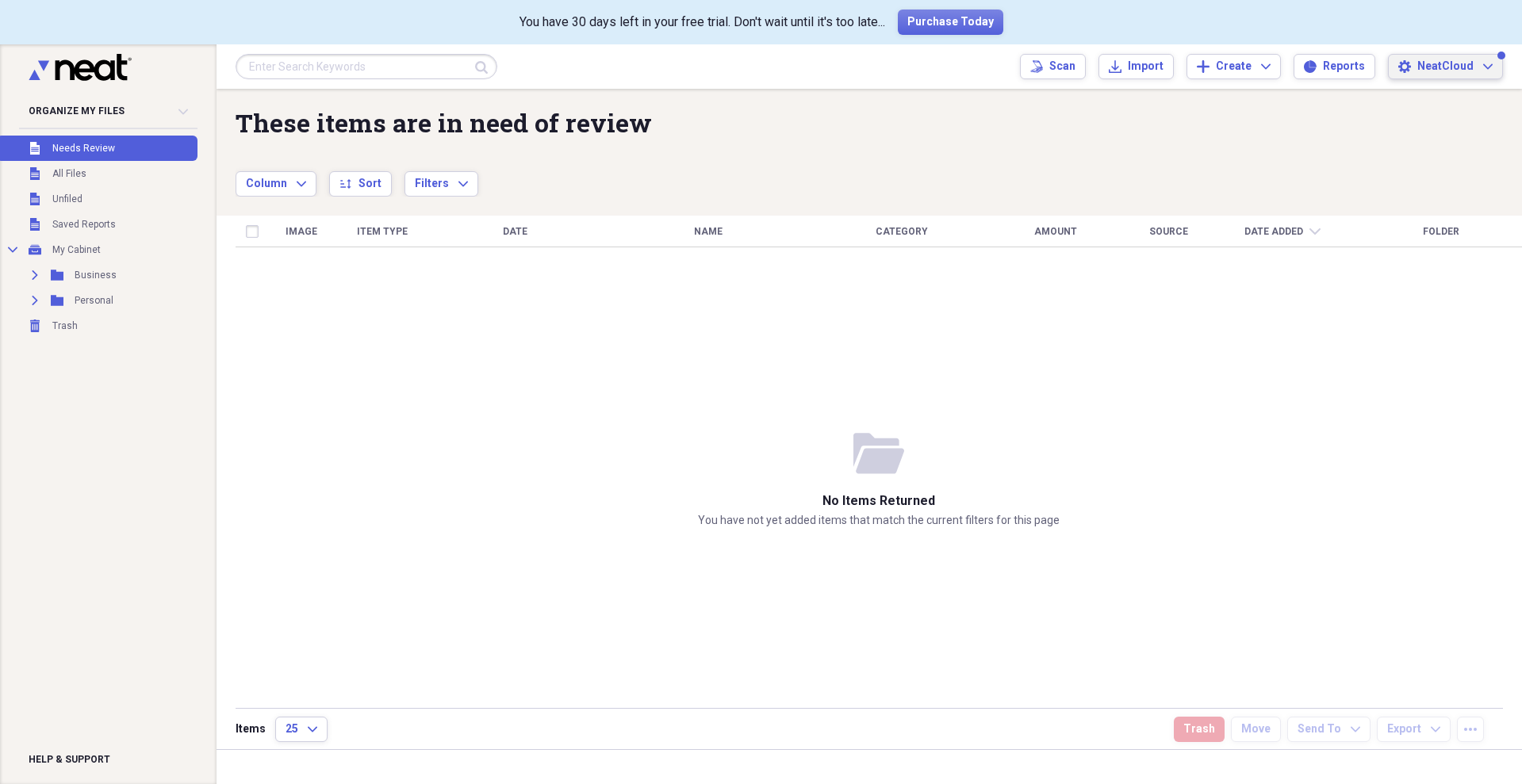 click on "Settings NeatCloud Expand" at bounding box center (1445, 67) 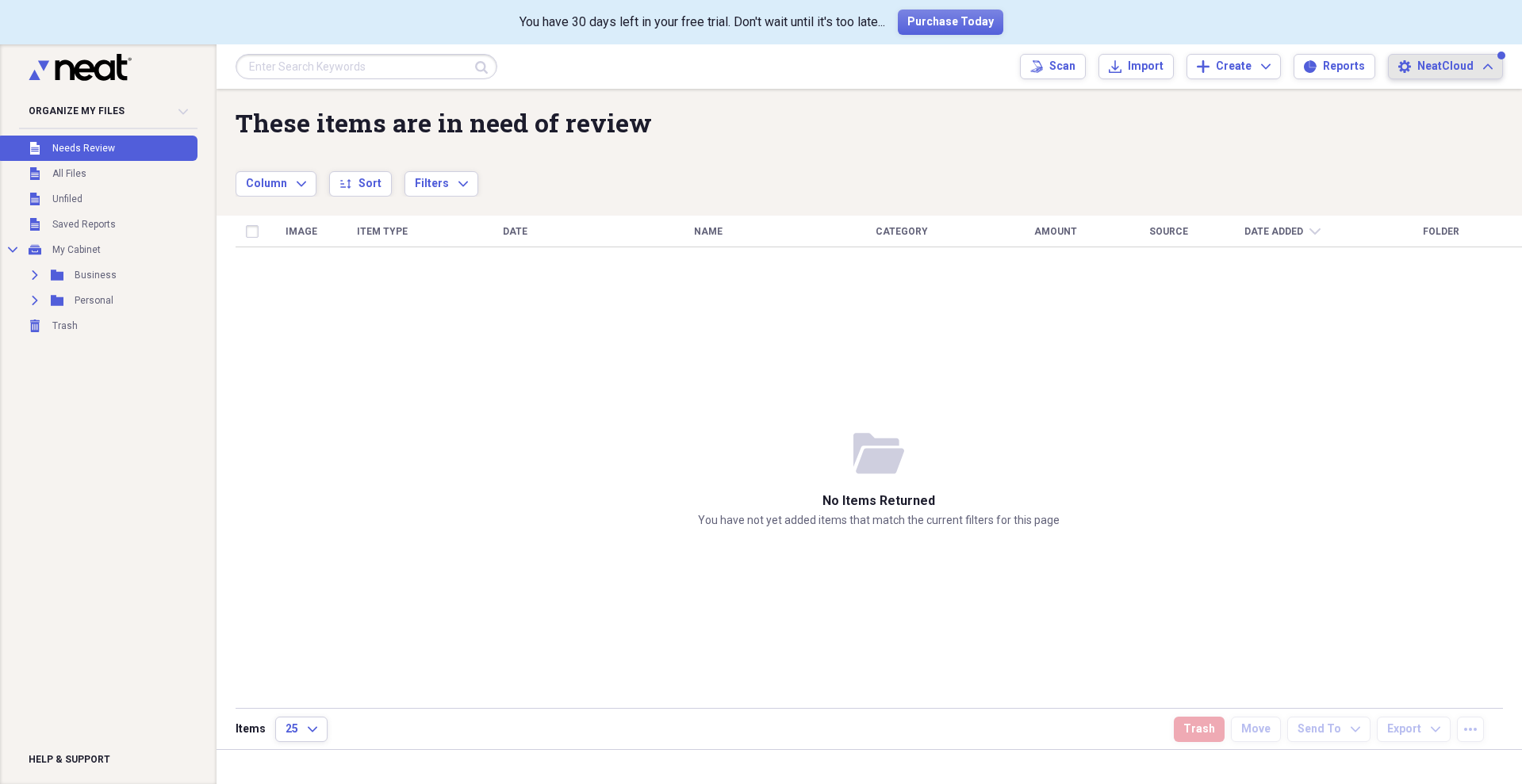 click on "NeatCloud" at bounding box center [1445, 67] 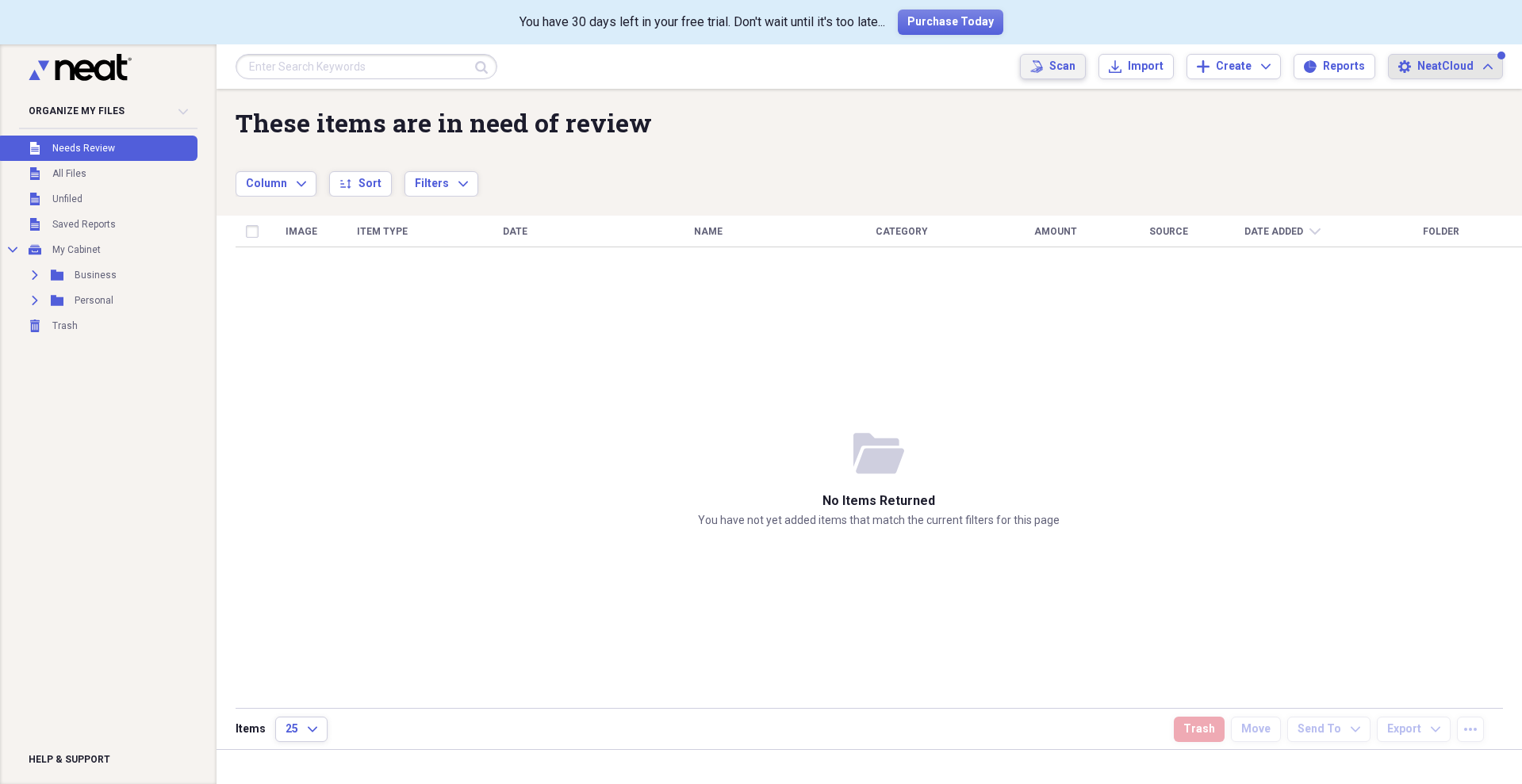 click on "Scan" at bounding box center (1062, 67) 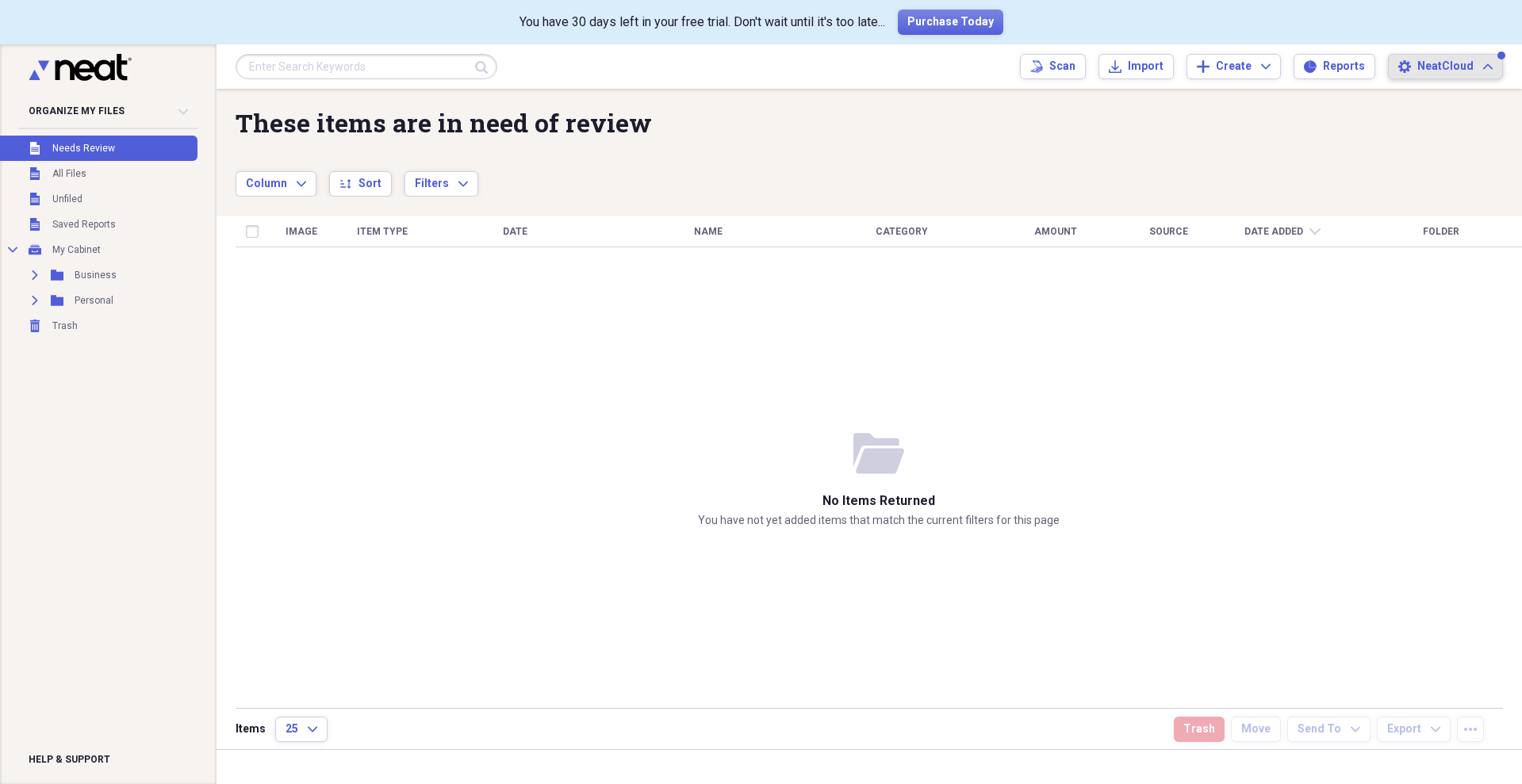 click on "NeatCloud" at bounding box center (1445, 67) 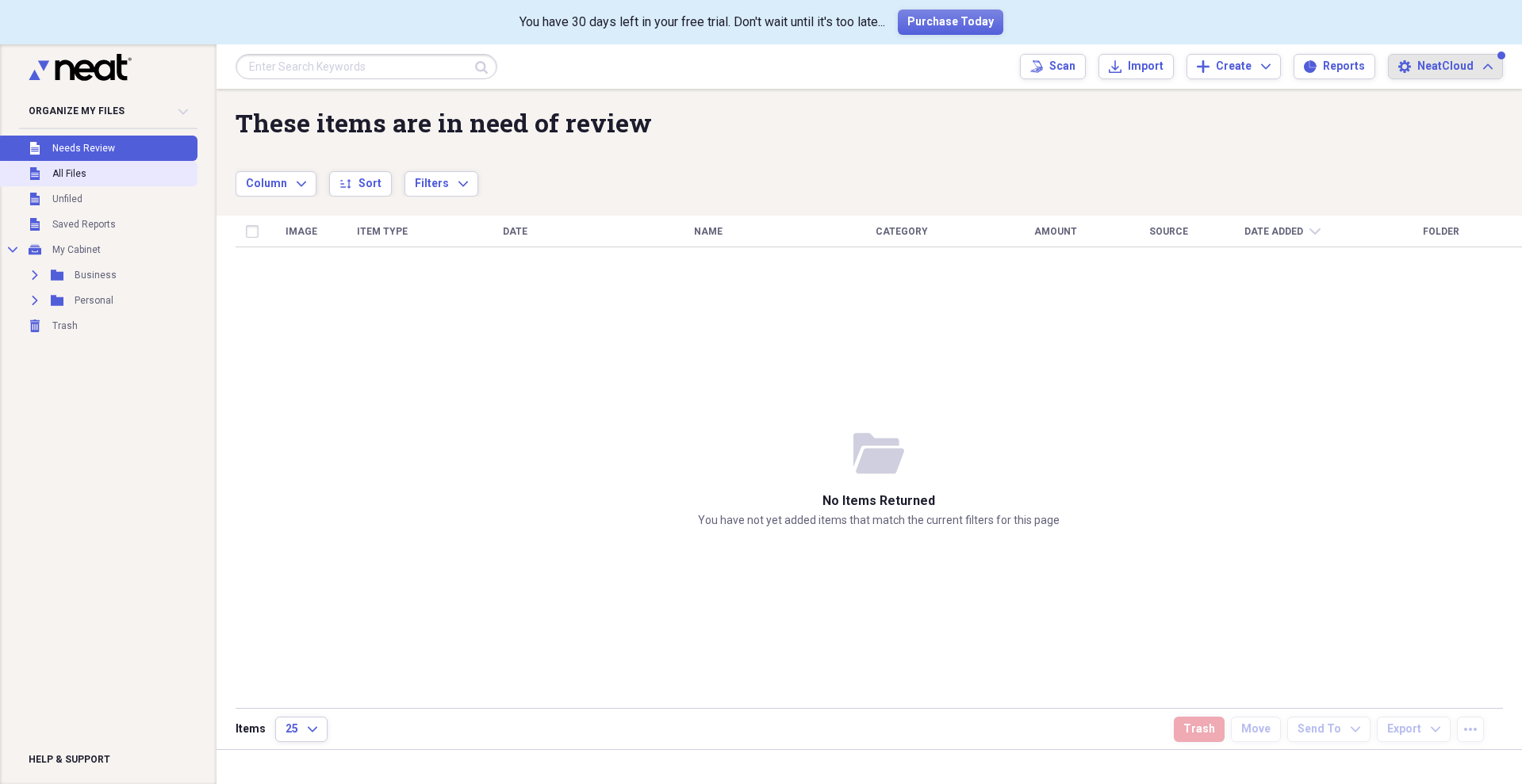 click on "Unfiled All Files" at bounding box center (97, 174) 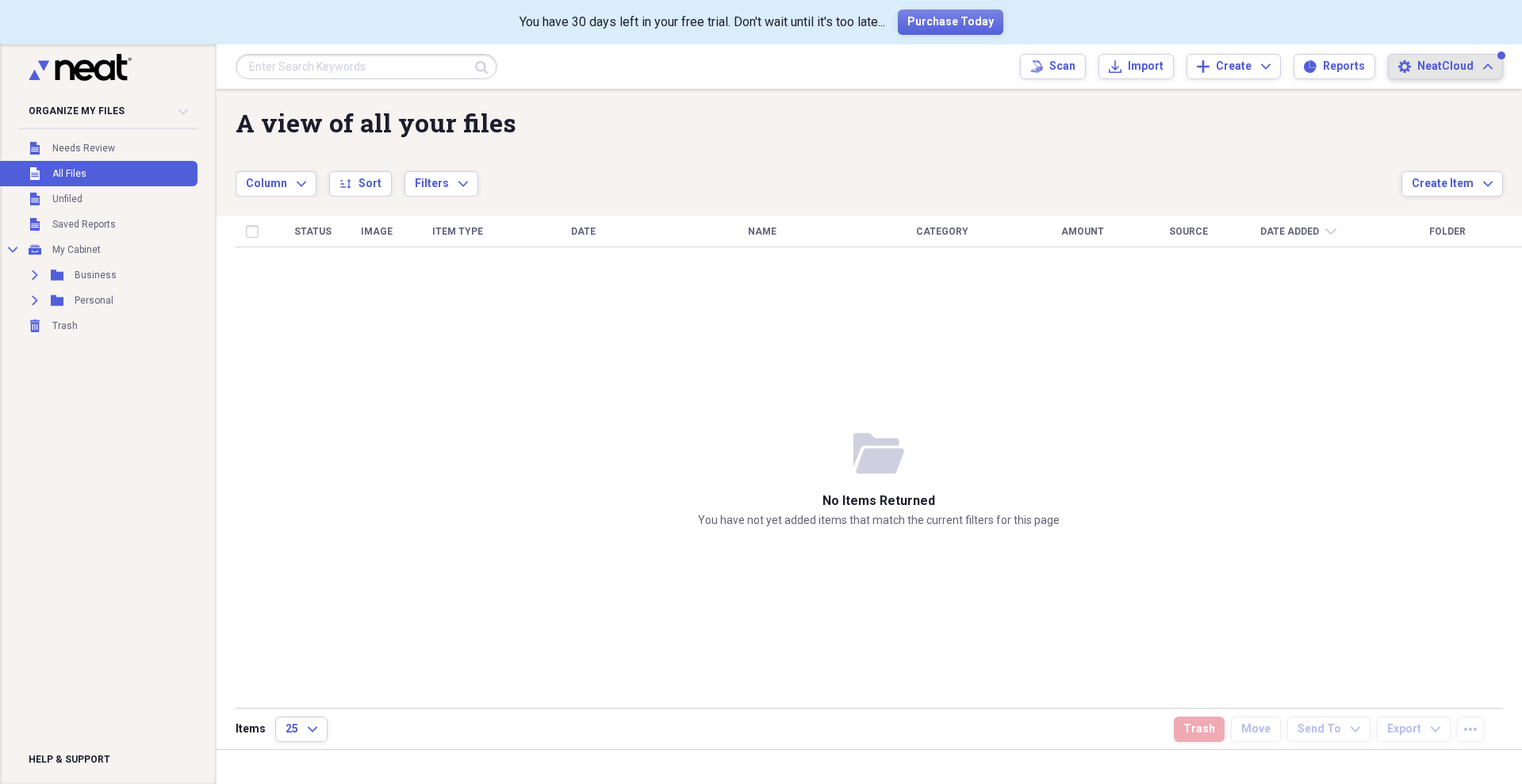click on "NeatCloud" at bounding box center (1445, 67) 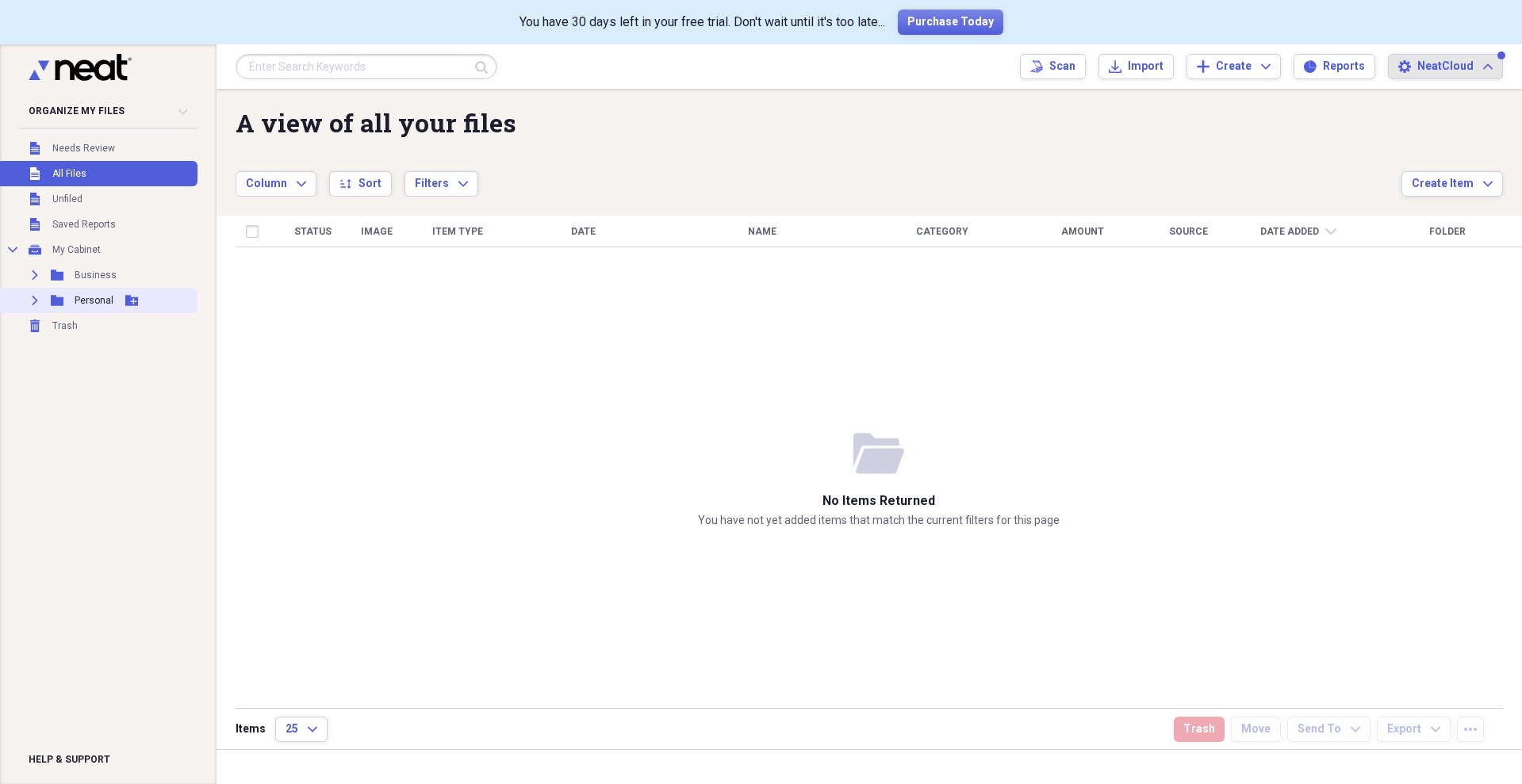 click on "Expand Folder Personal Add Folder" at bounding box center (97, 300) 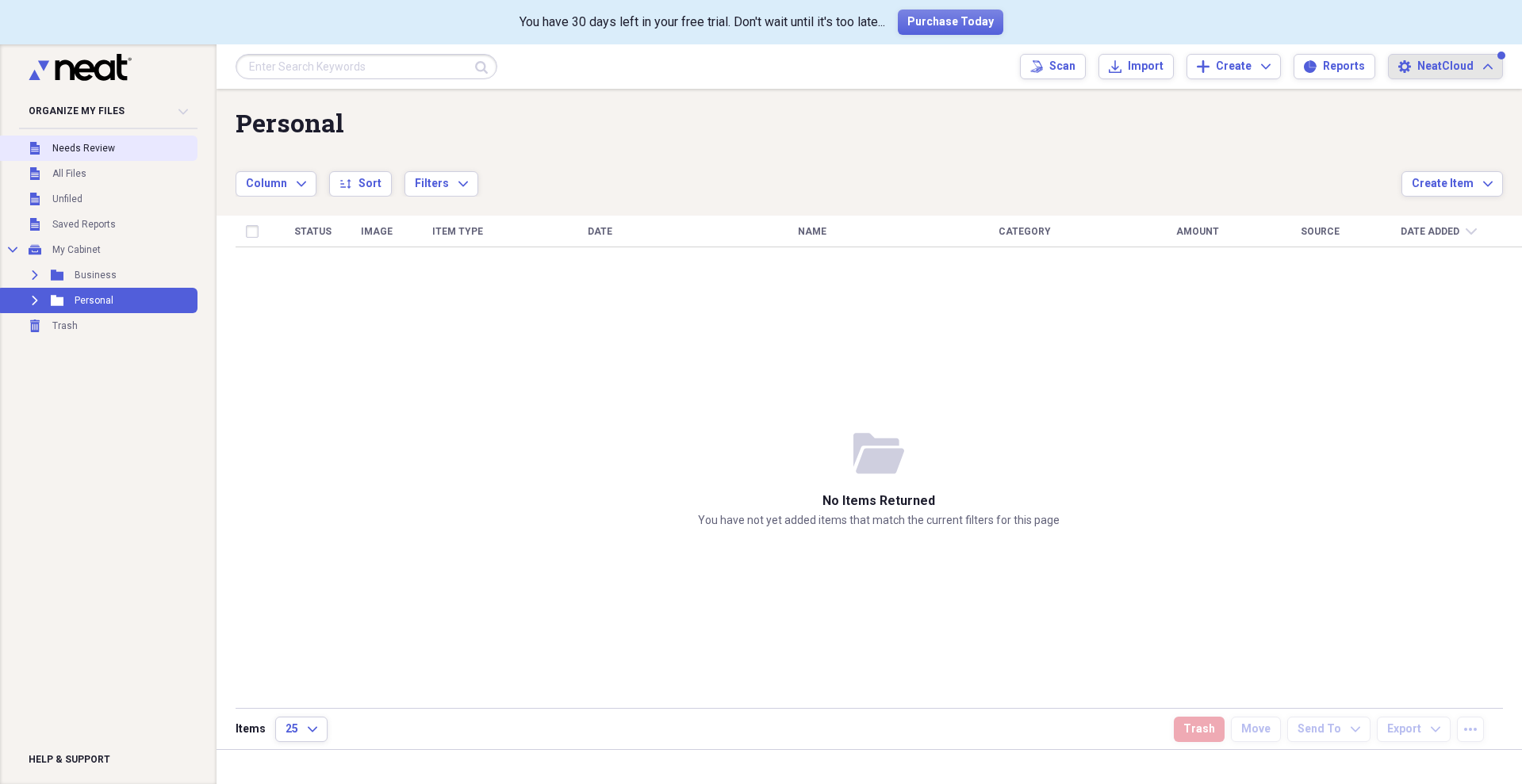 click on "Unfiled Needs Review" at bounding box center (97, 148) 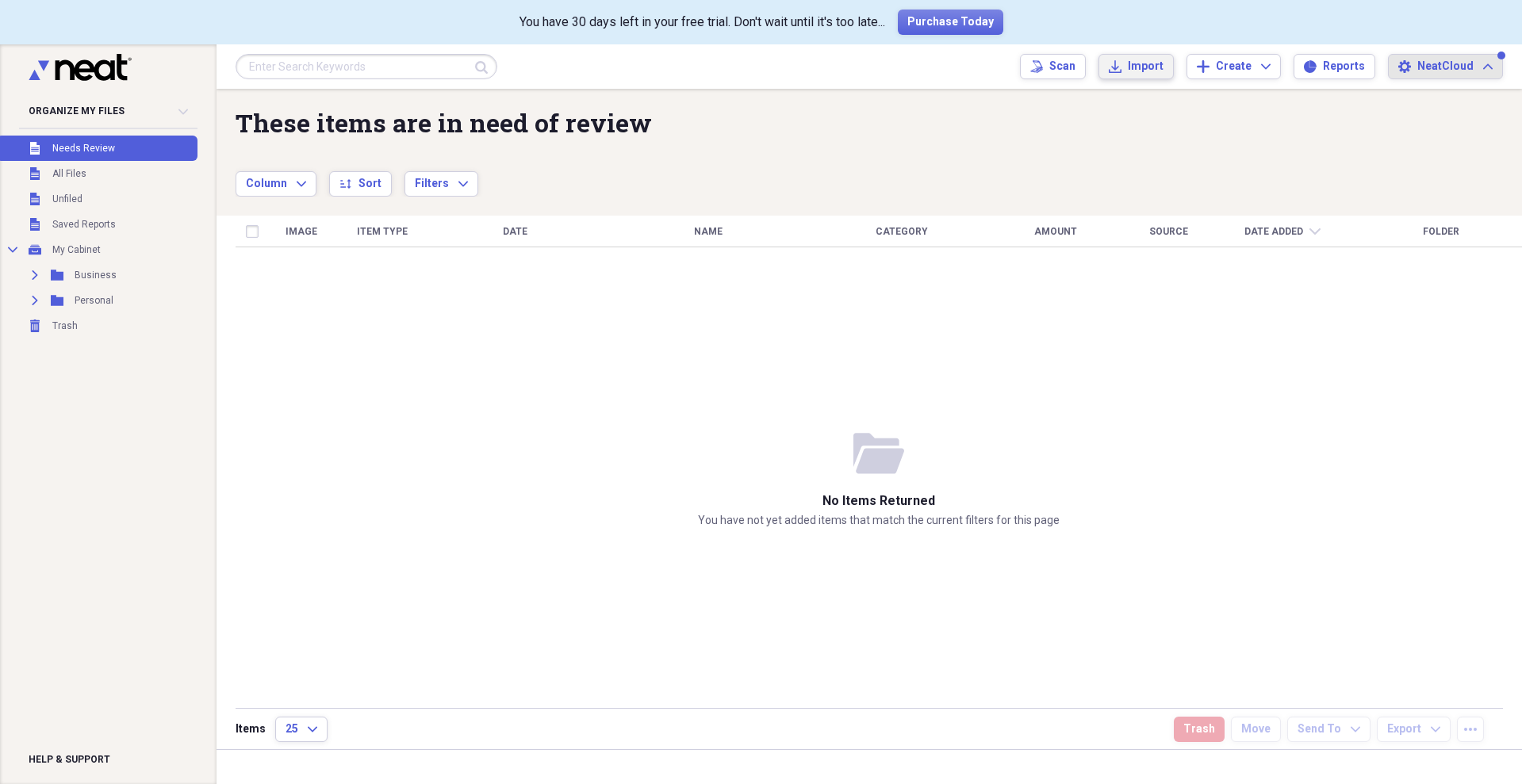 click on "Import" at bounding box center (1145, 67) 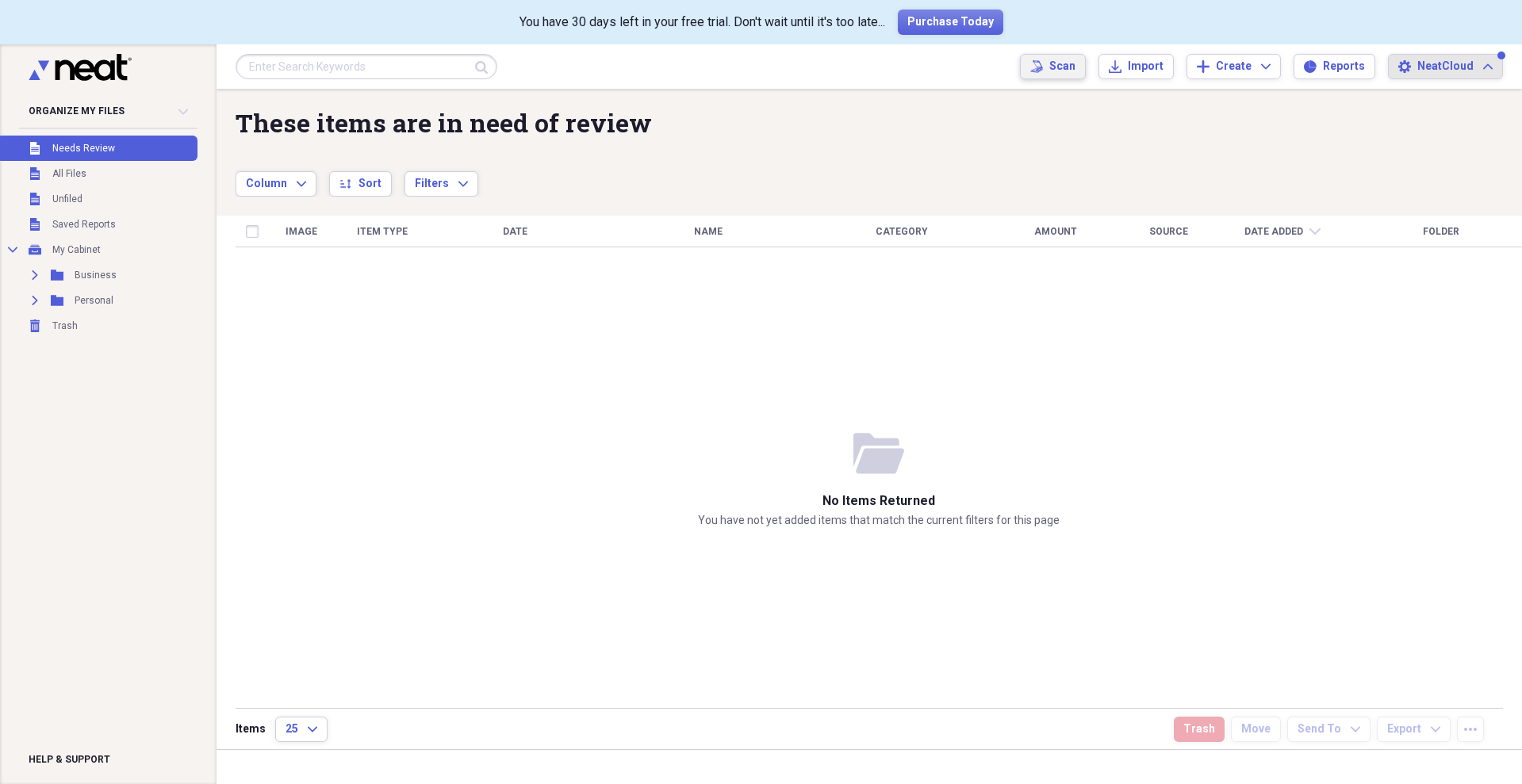 click on "Scan" at bounding box center [1062, 67] 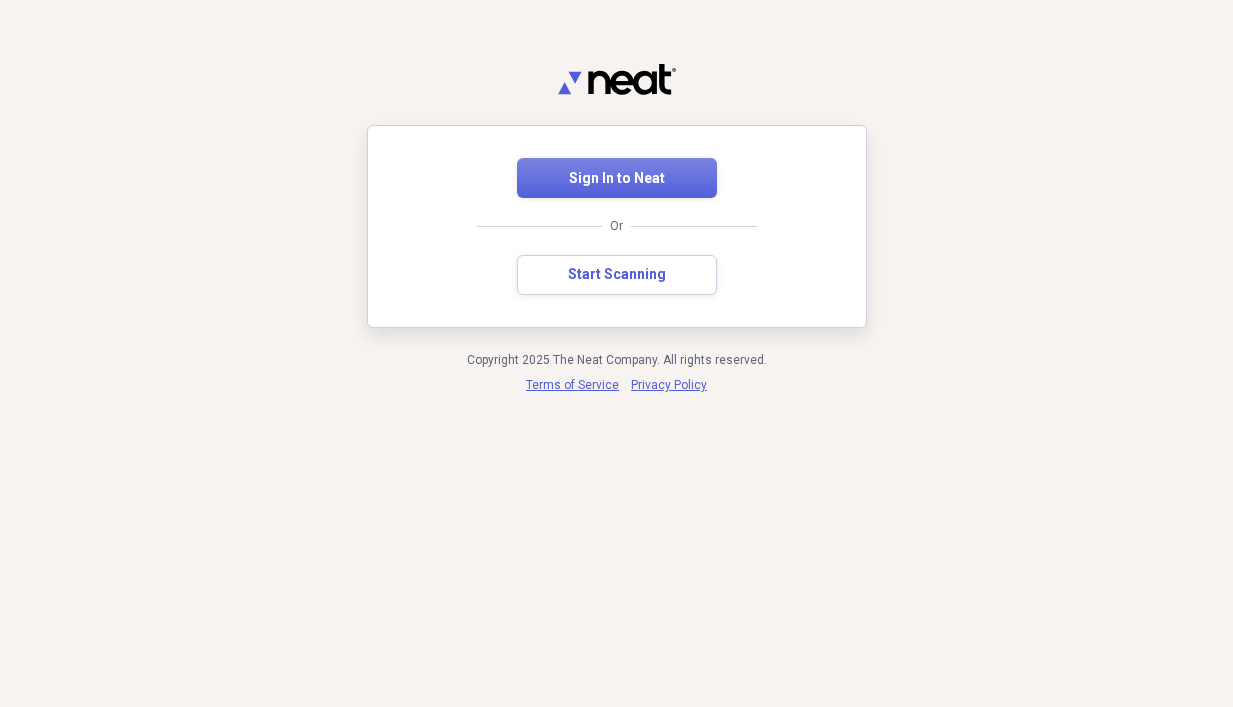 scroll, scrollTop: 0, scrollLeft: 0, axis: both 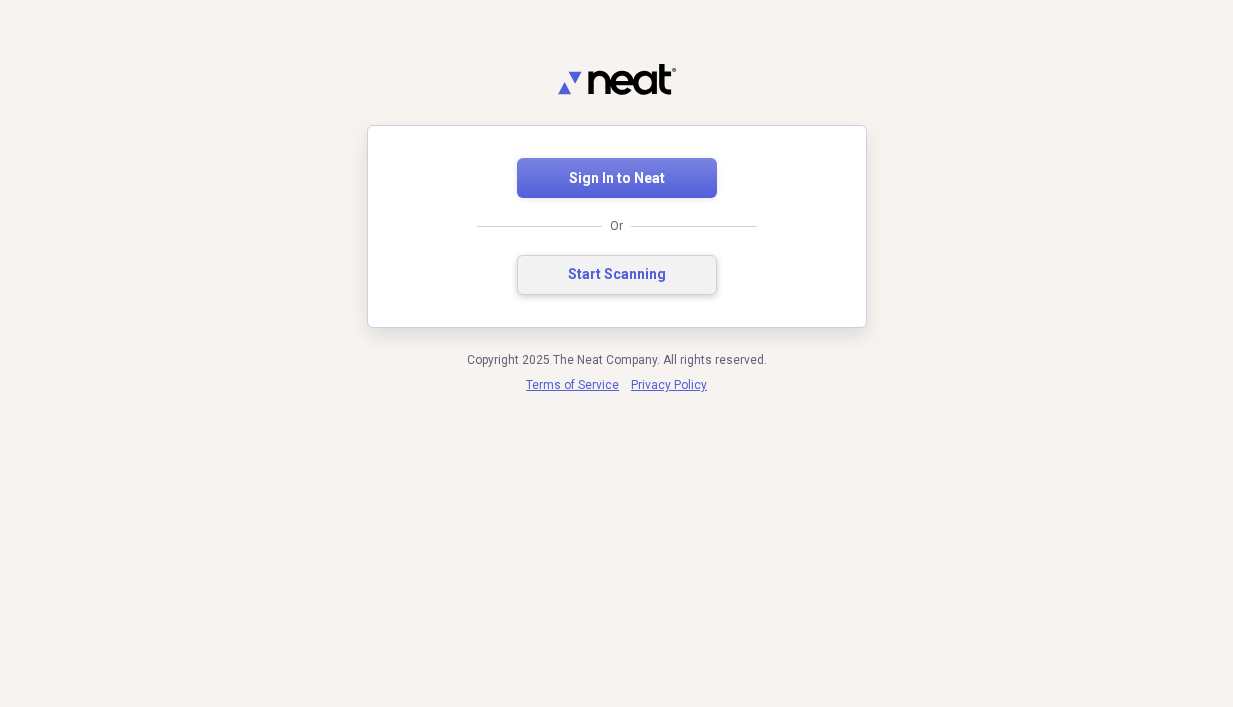 click on "Start Scanning" at bounding box center [617, 275] 